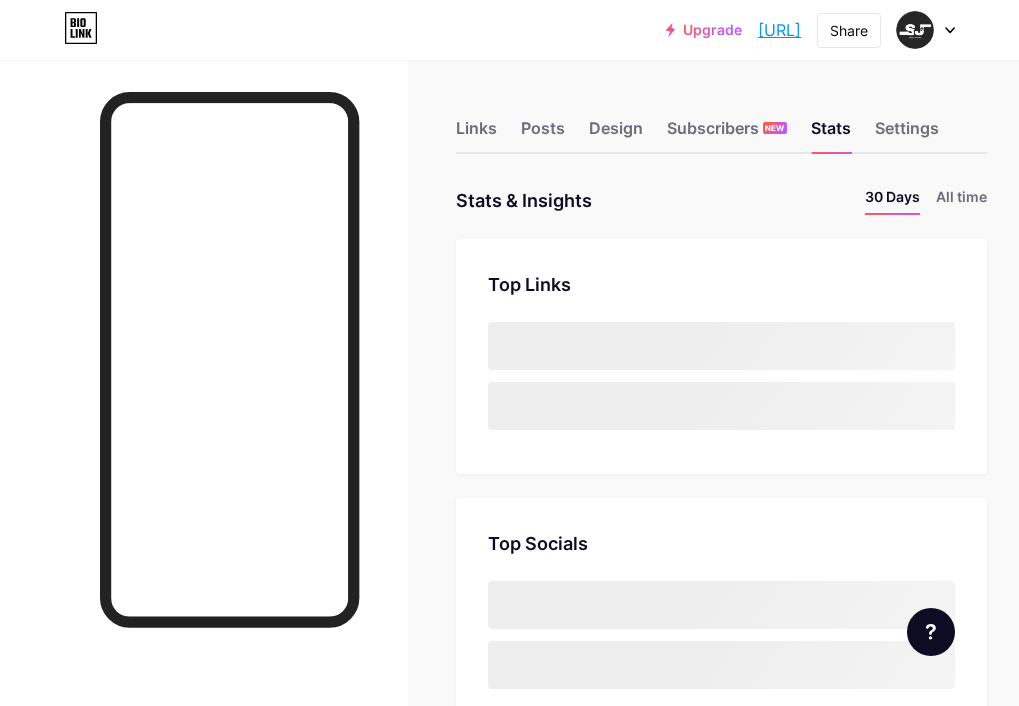 scroll, scrollTop: 0, scrollLeft: 0, axis: both 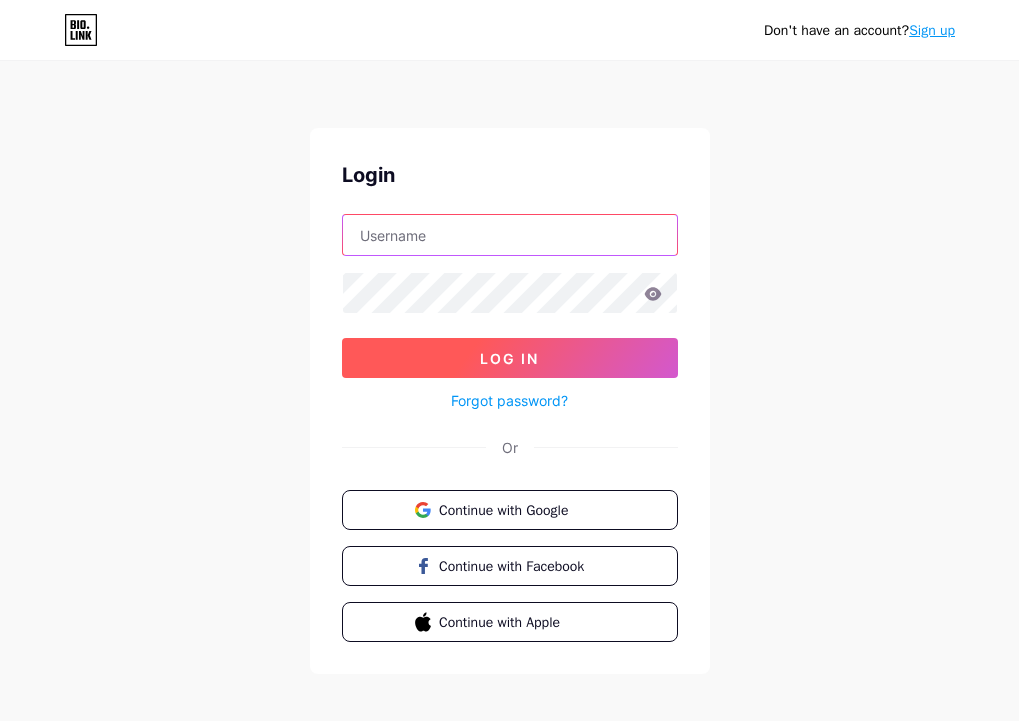 type on "[USERNAME]@gmail.com" 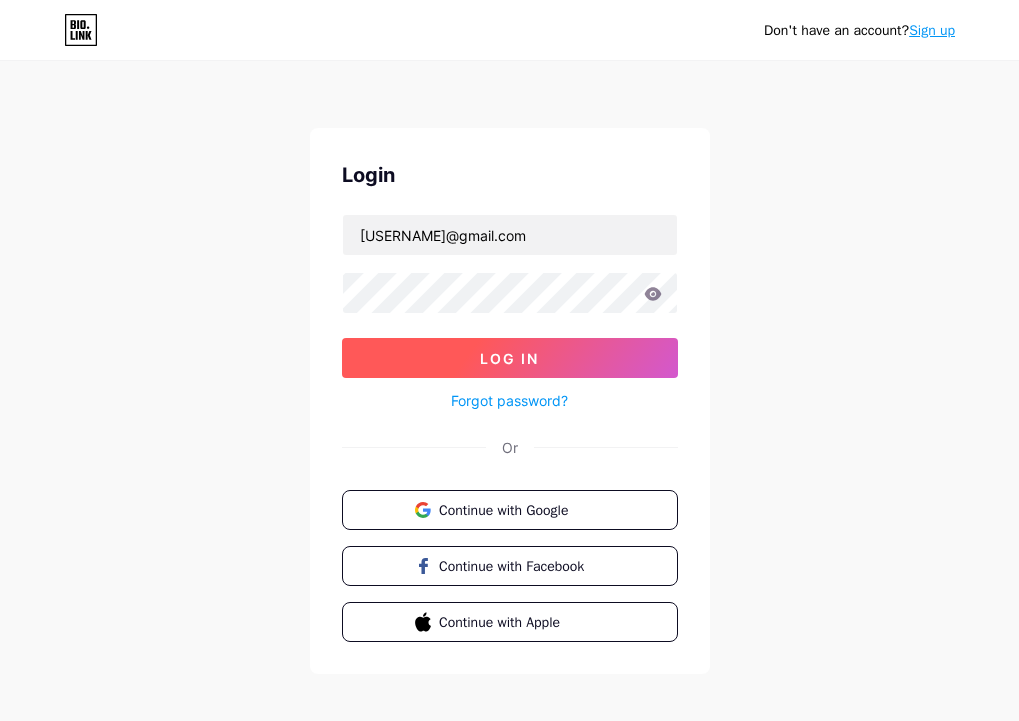 click on "Log In" at bounding box center [509, 358] 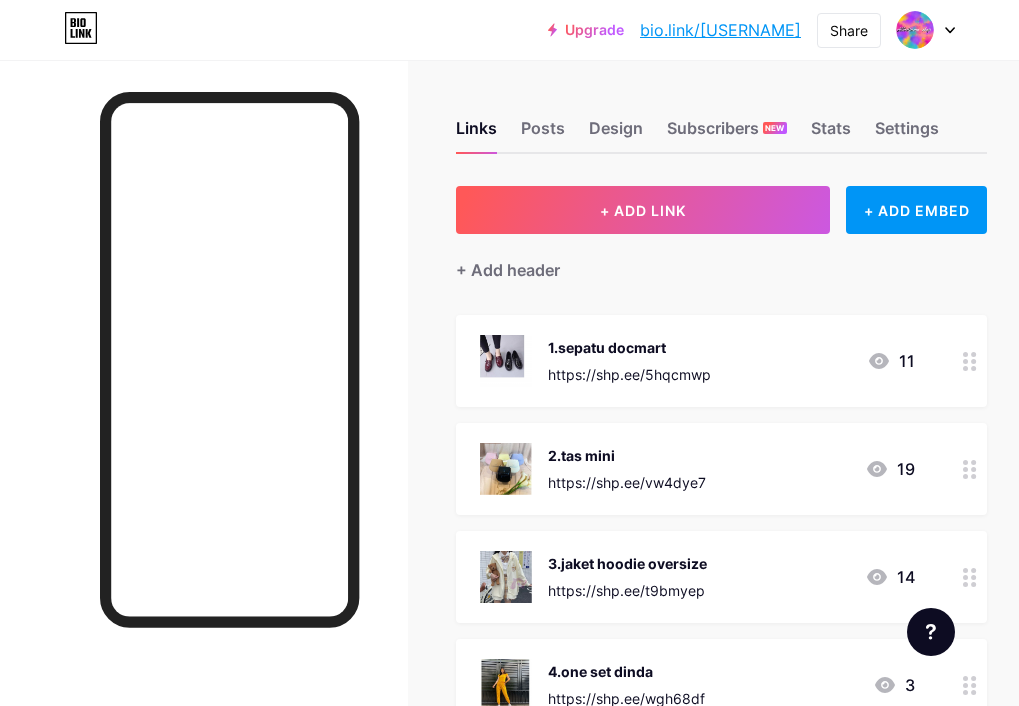 click 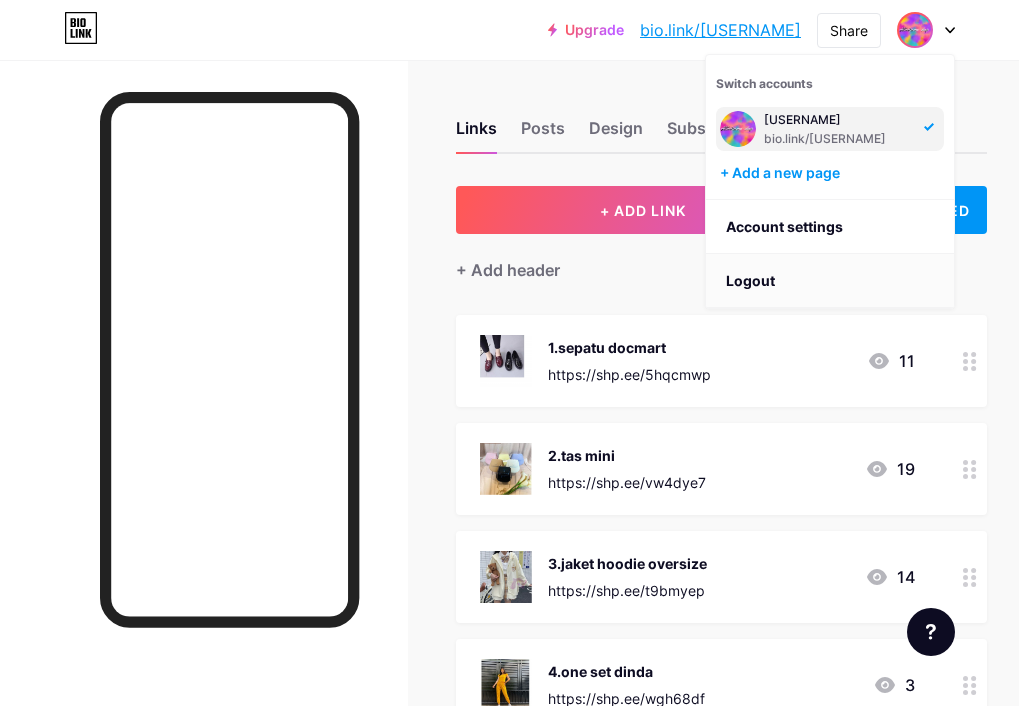 click on "Logout" at bounding box center [830, 281] 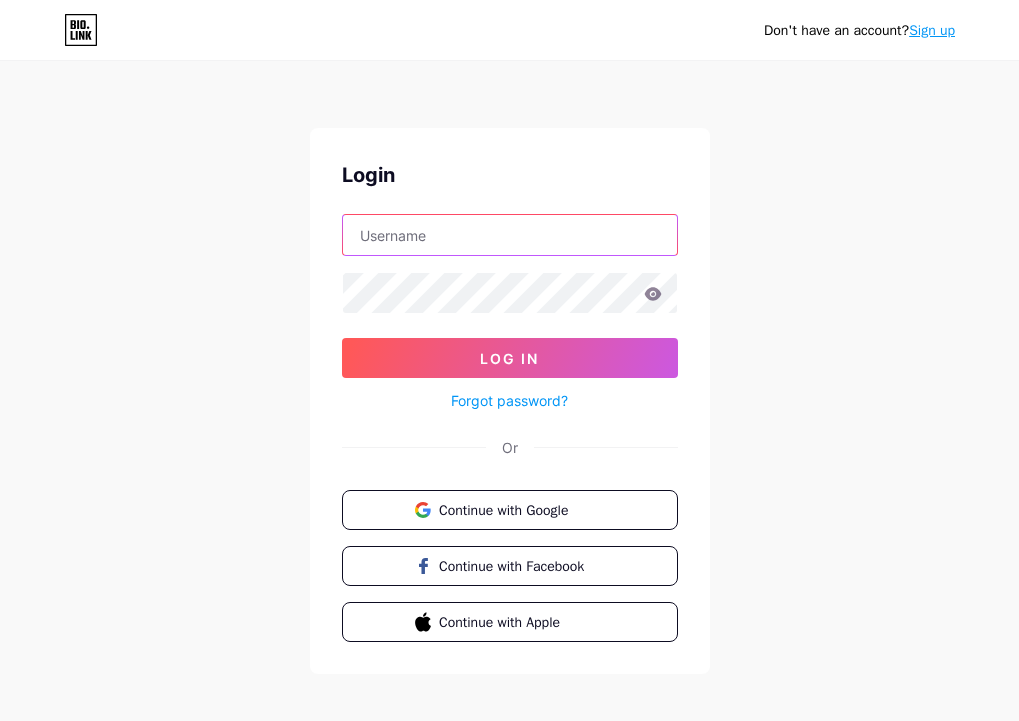 type on "[USERNAME]@gmail.com" 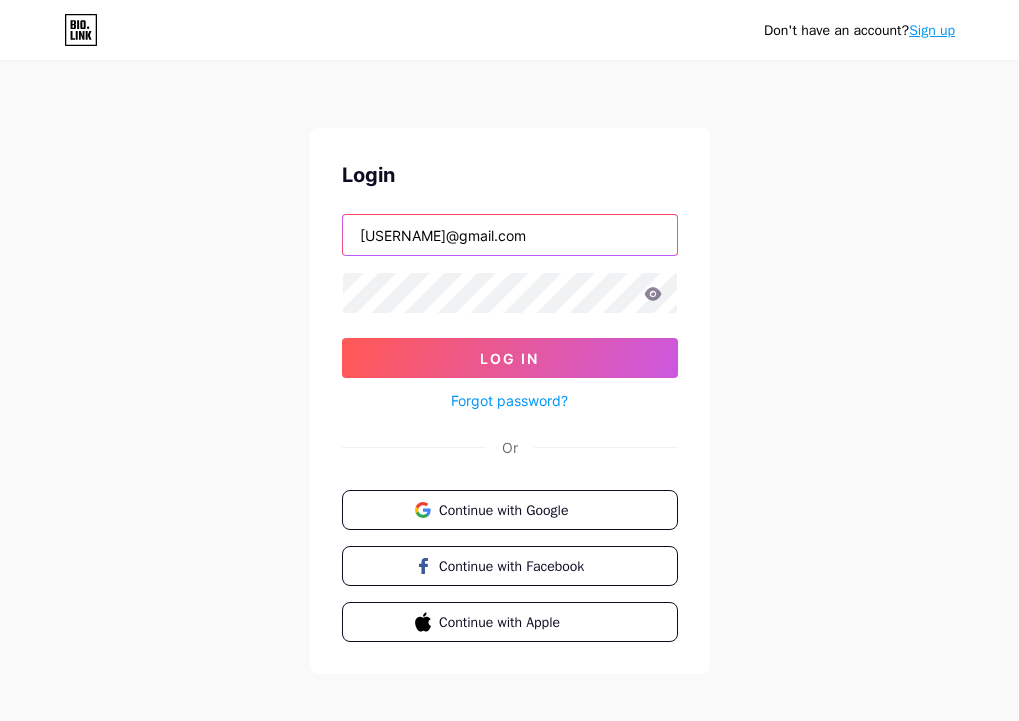drag, startPoint x: 660, startPoint y: 237, endPoint x: 560, endPoint y: 233, distance: 100.07997 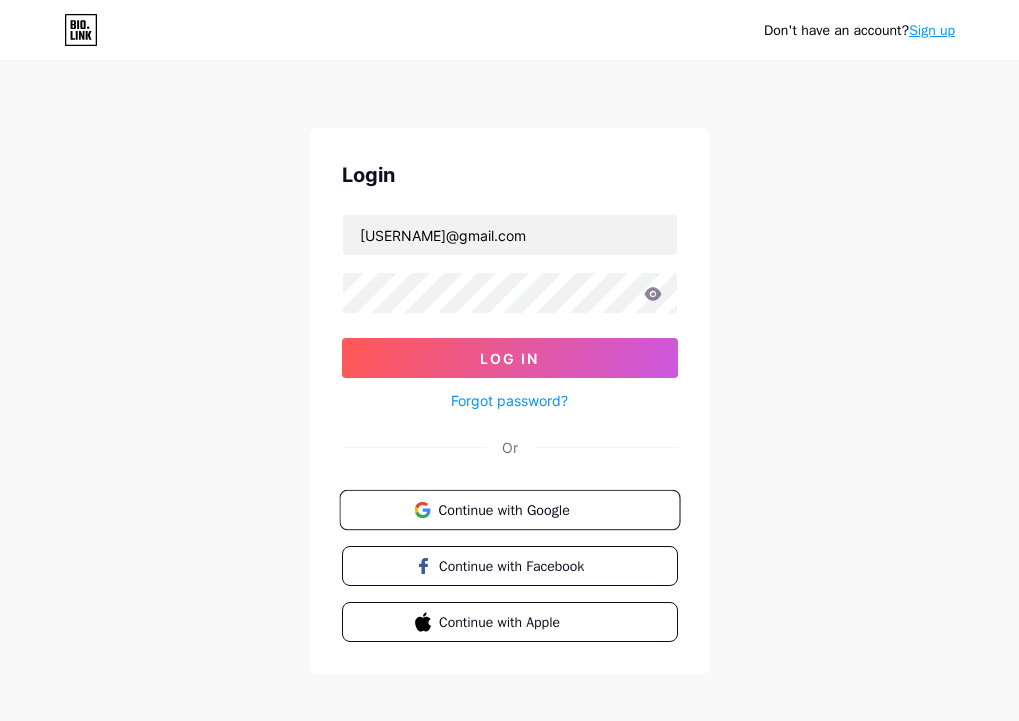 click on "Continue with Google" at bounding box center [521, 509] 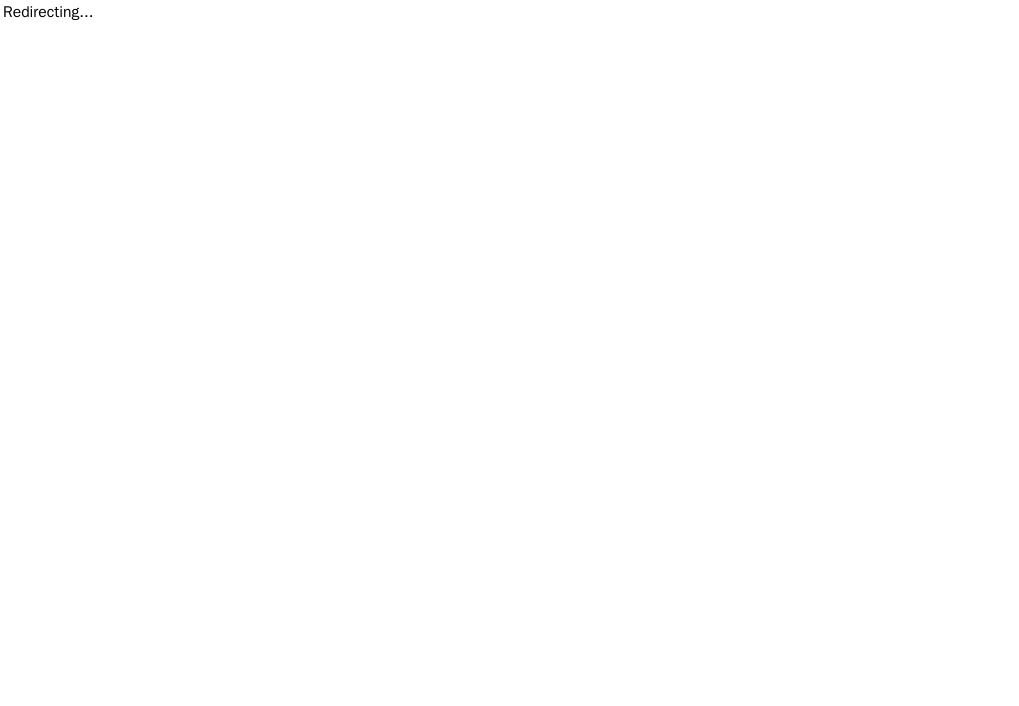 scroll, scrollTop: 0, scrollLeft: 0, axis: both 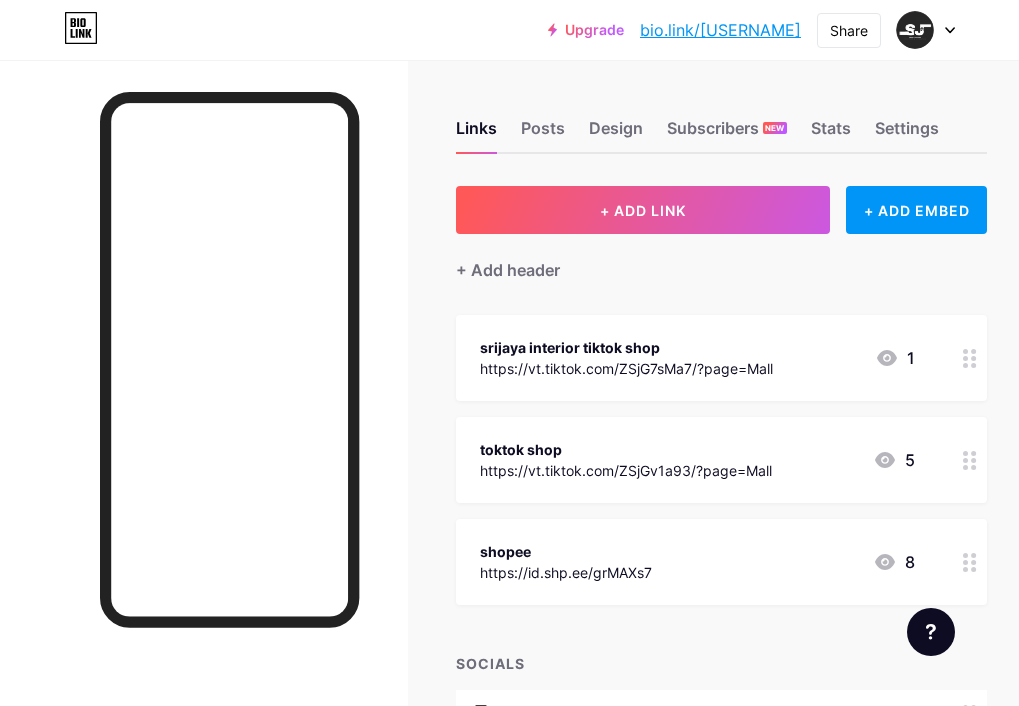 click at bounding box center (926, 30) 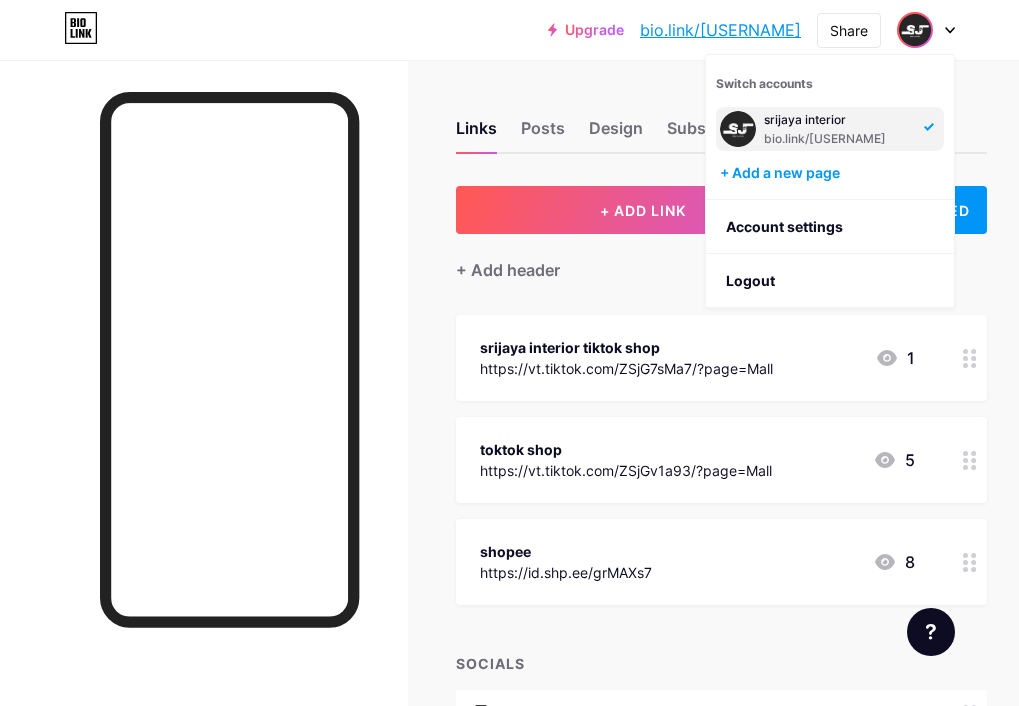 click 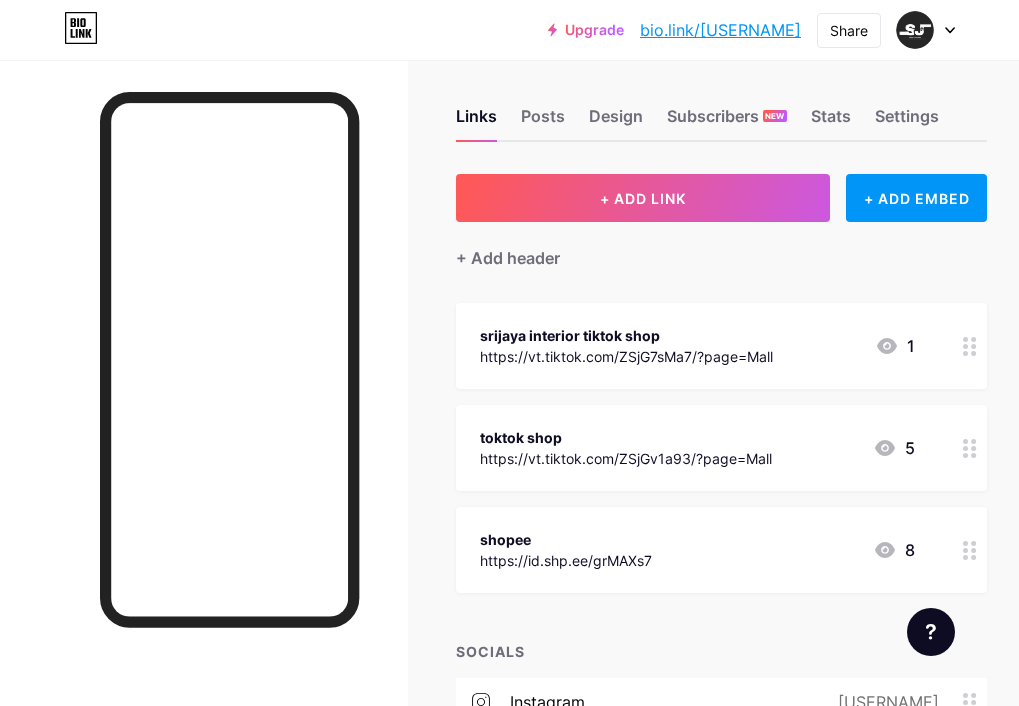 scroll, scrollTop: 0, scrollLeft: 0, axis: both 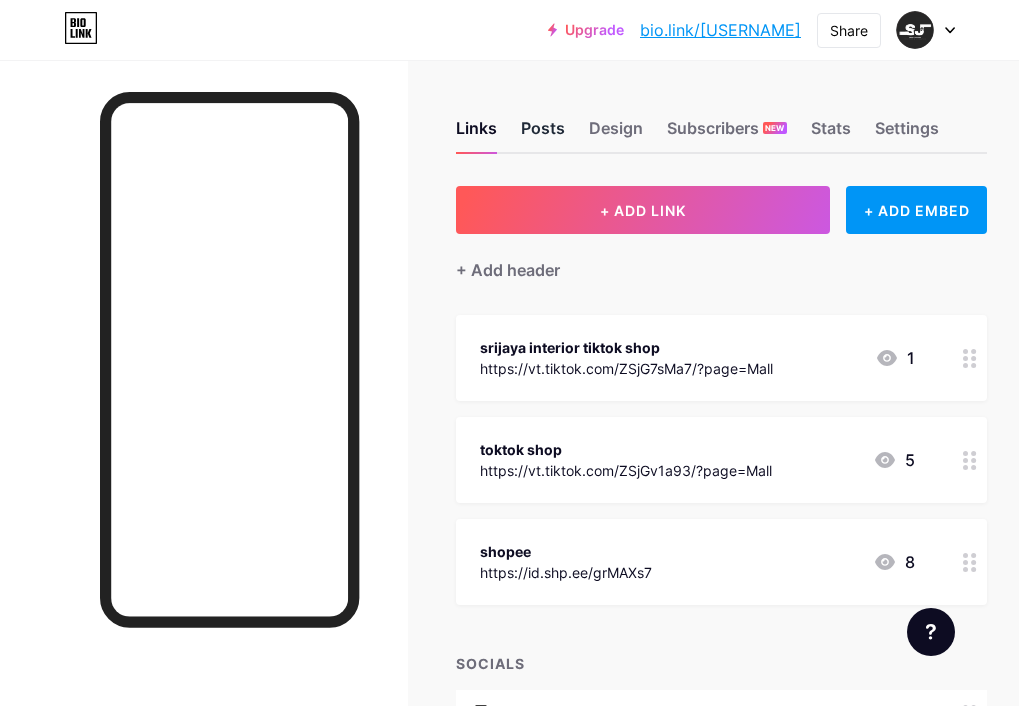 click on "Posts" at bounding box center [543, 134] 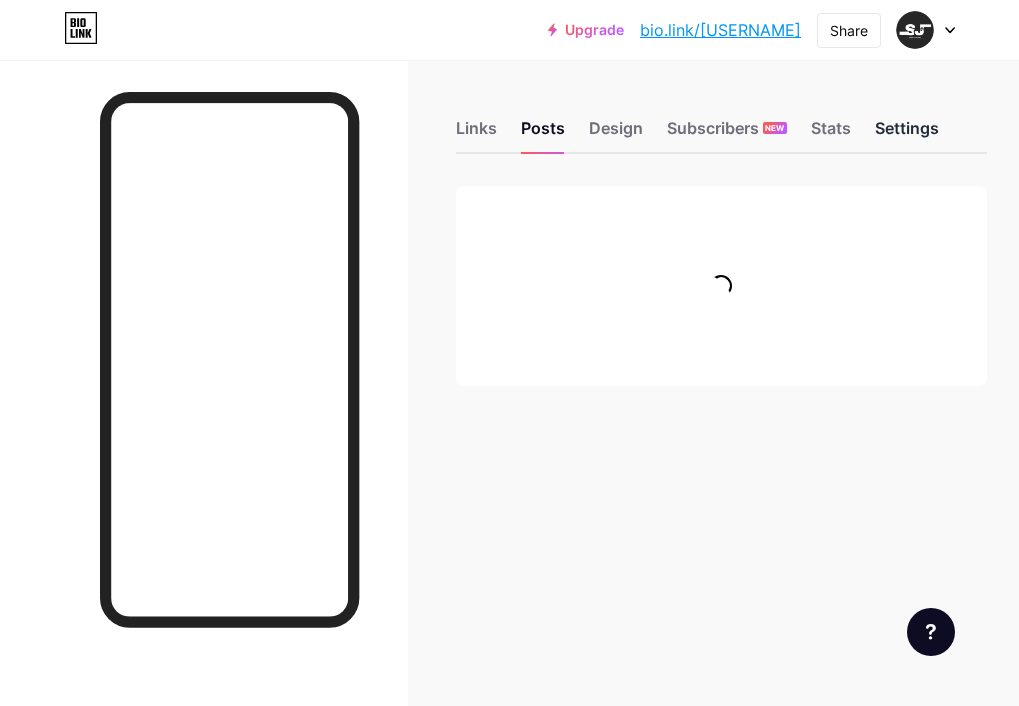 click on "Settings" at bounding box center (907, 134) 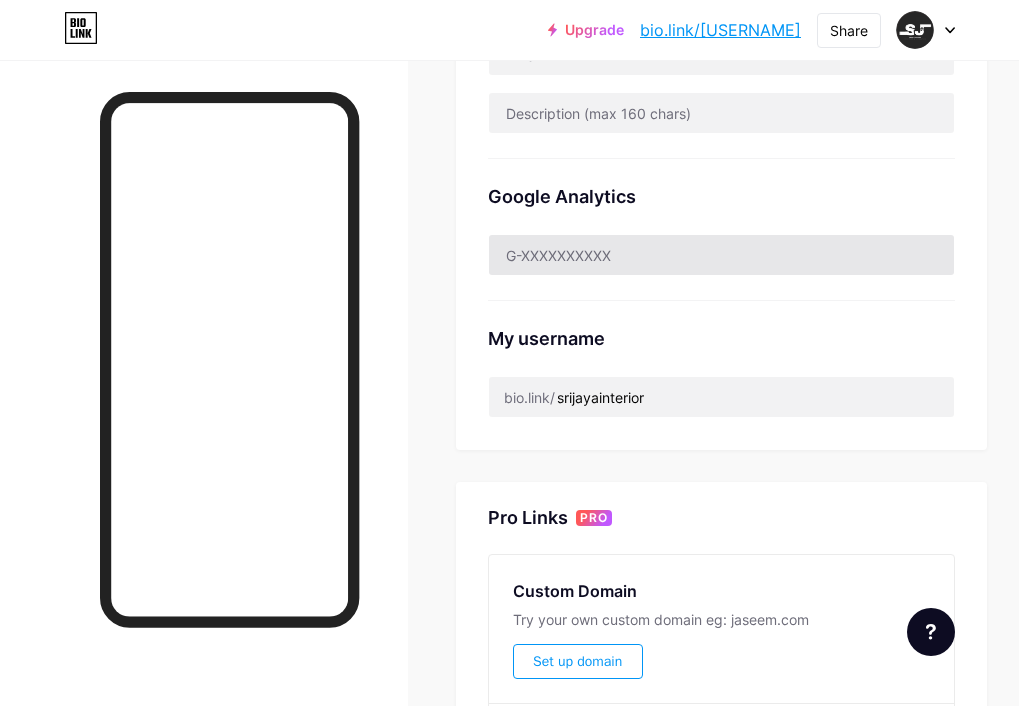 scroll, scrollTop: 567, scrollLeft: 0, axis: vertical 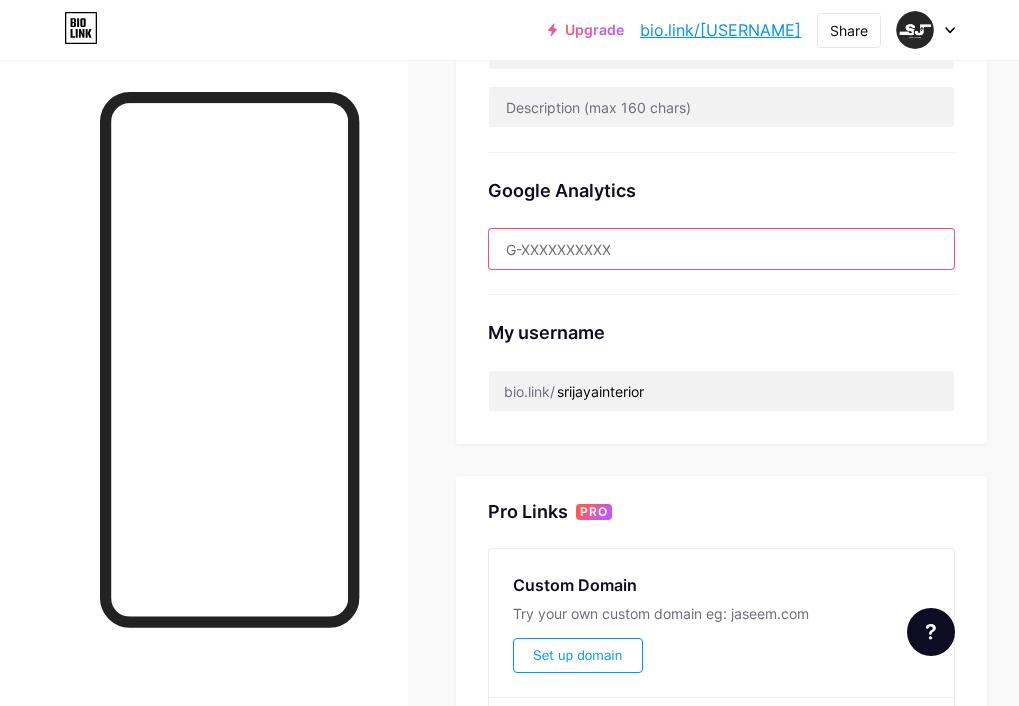 click at bounding box center [721, 249] 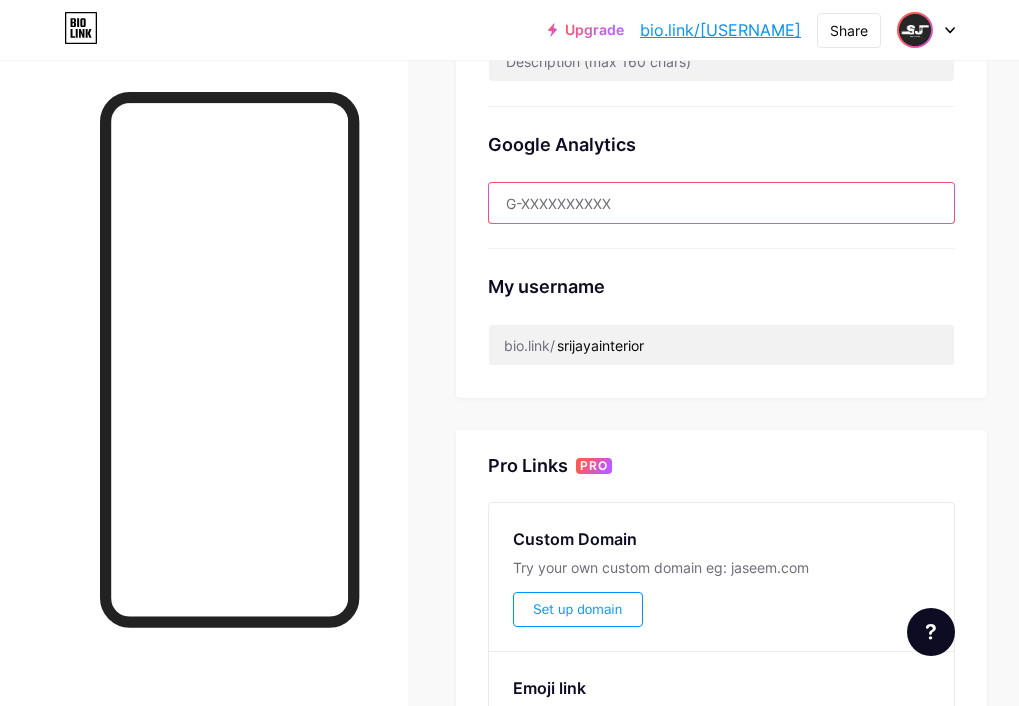 scroll, scrollTop: 542, scrollLeft: 0, axis: vertical 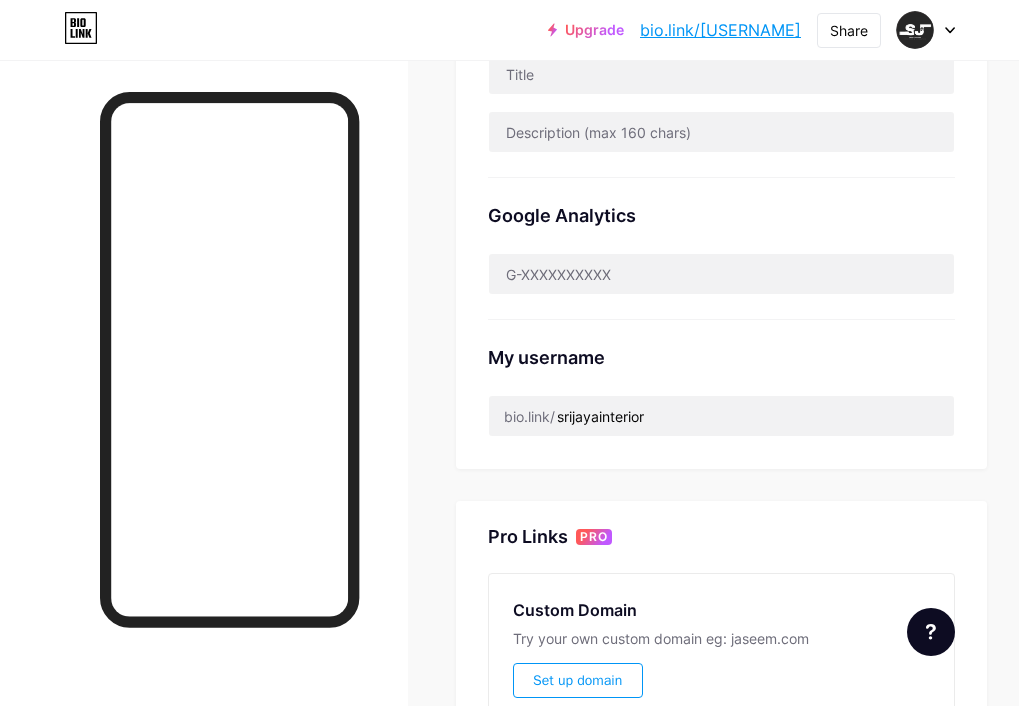 click at bounding box center (926, 30) 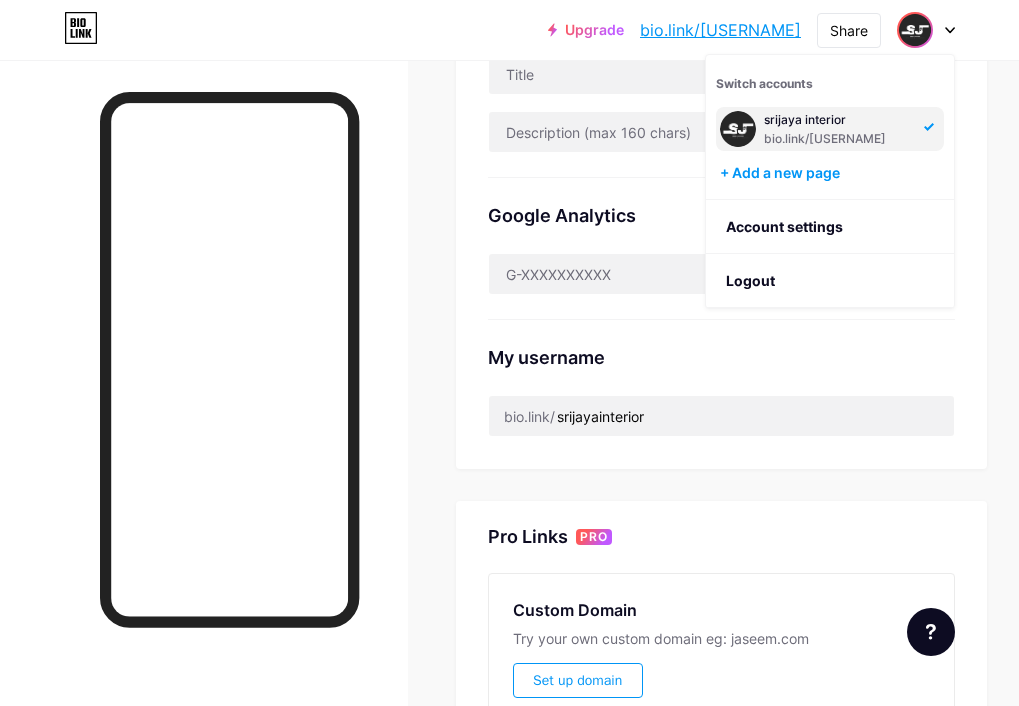 click on "Upgrade   bio.link/srijay...   bio.link/srijayainterior   Share               Switch accounts     srijaya interior   bio.link/srijayainterior       + Add a new page        Account settings   Logout" at bounding box center (509, 30) 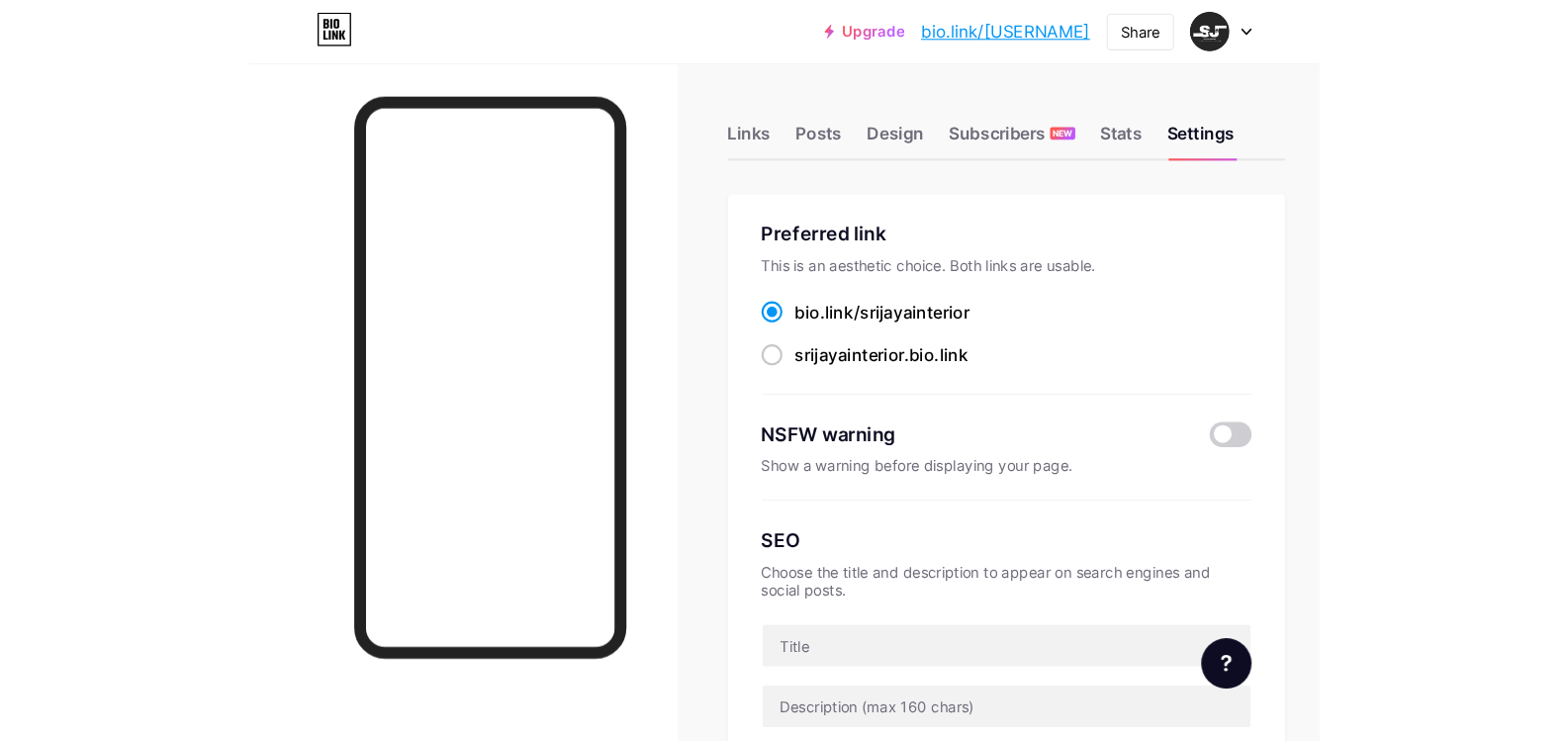 scroll, scrollTop: 0, scrollLeft: 0, axis: both 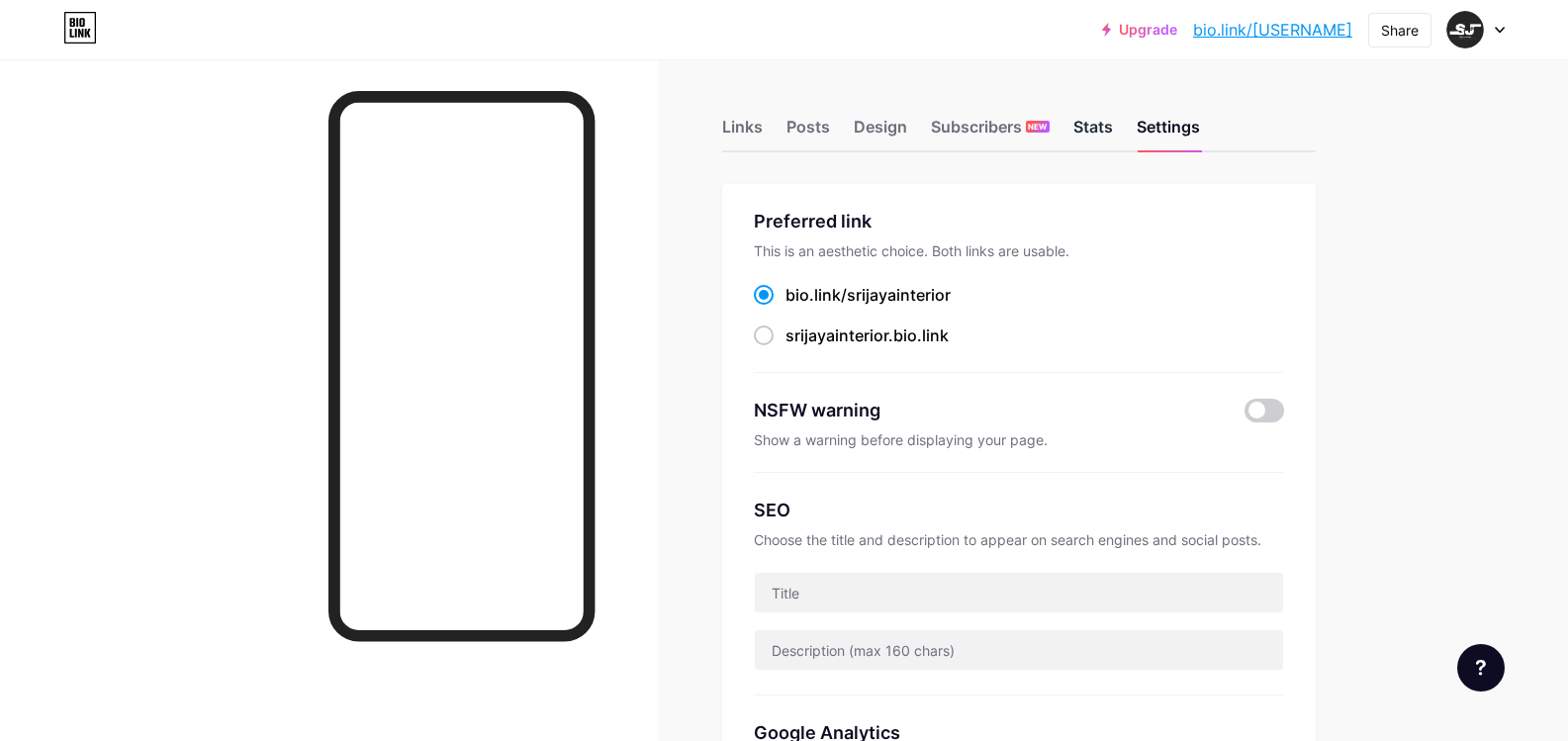 click on "Stats" at bounding box center [1093, 133] 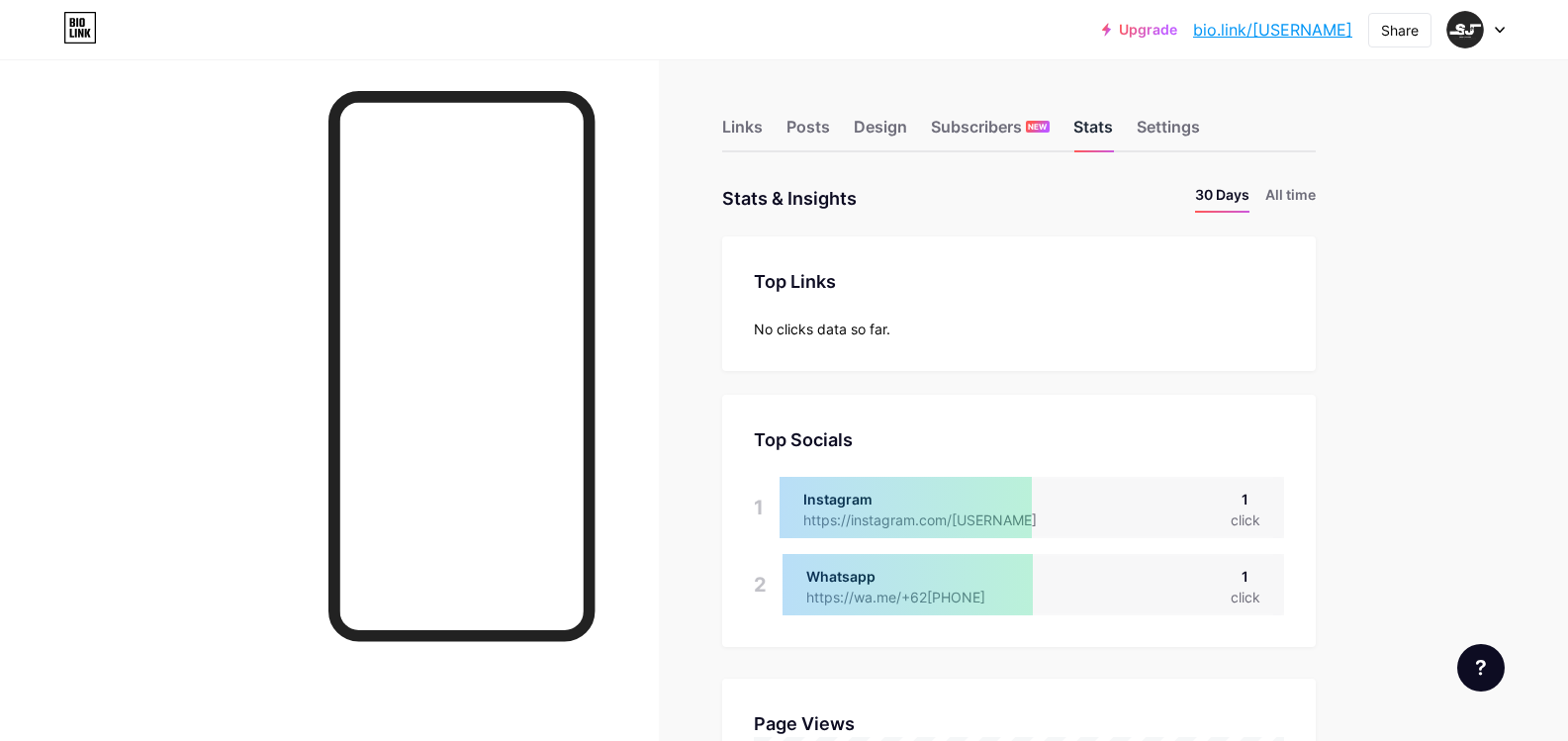 scroll, scrollTop: 988578, scrollLeft: 987706, axis: both 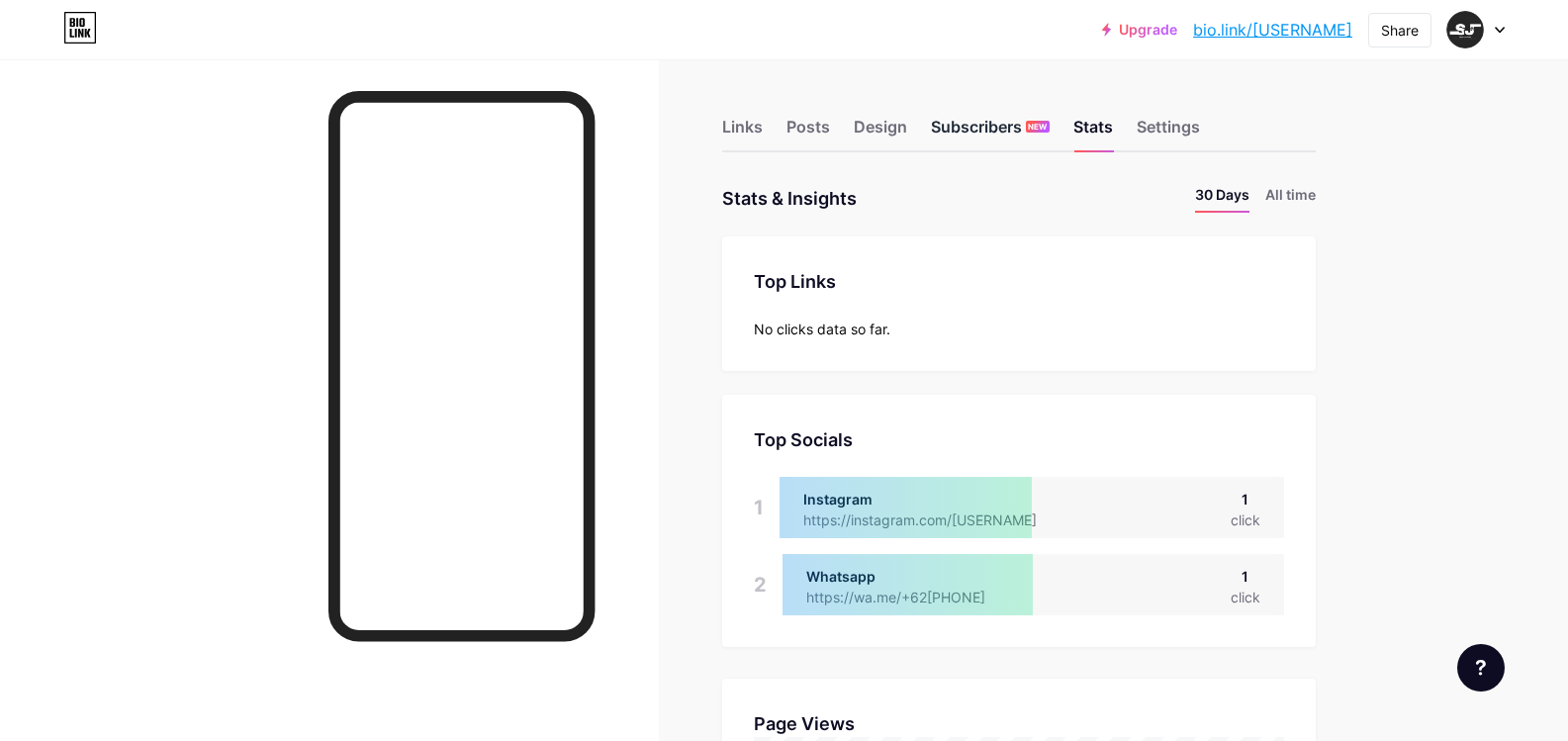 click on "Subscribers
NEW" at bounding box center [990, 133] 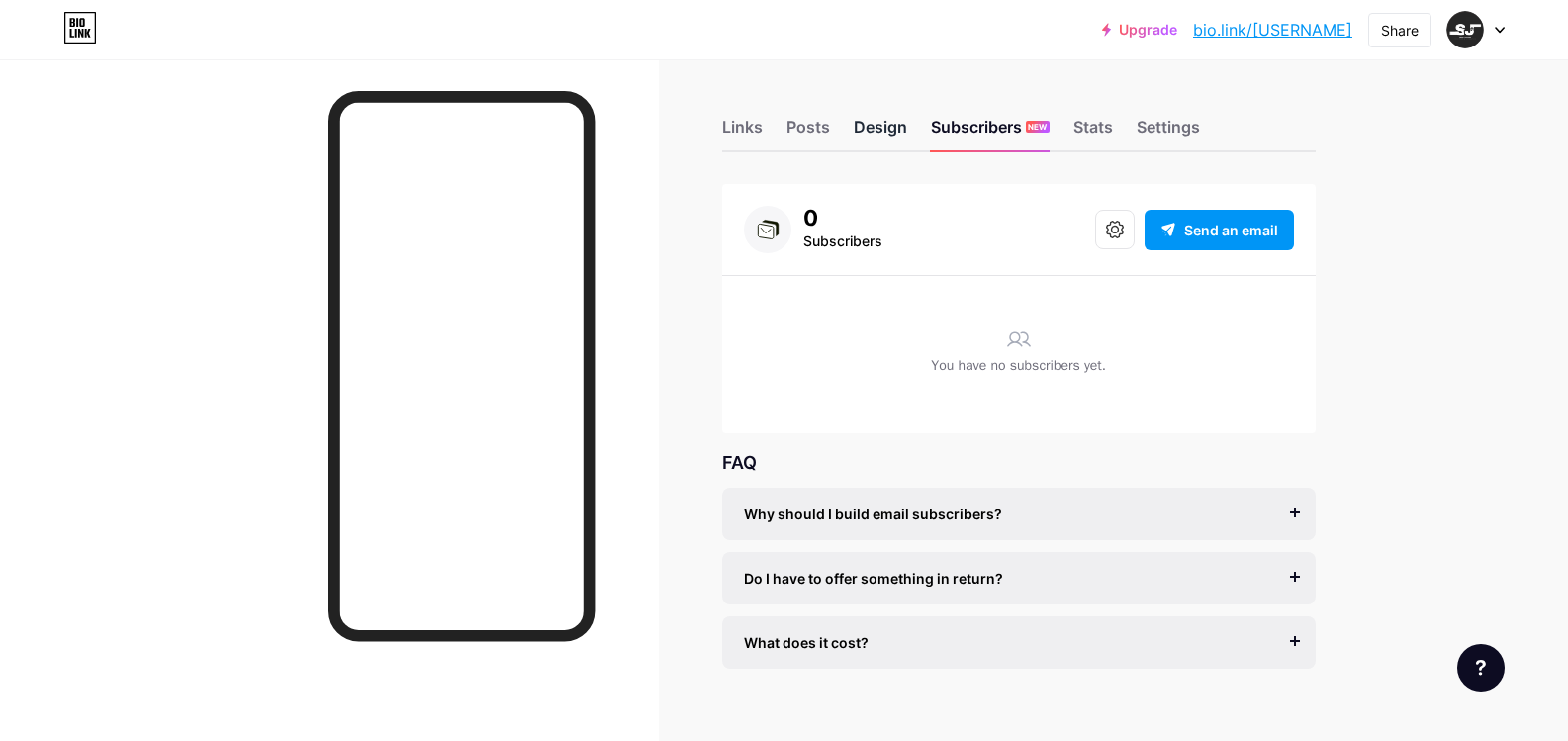 click on "Design" at bounding box center [880, 133] 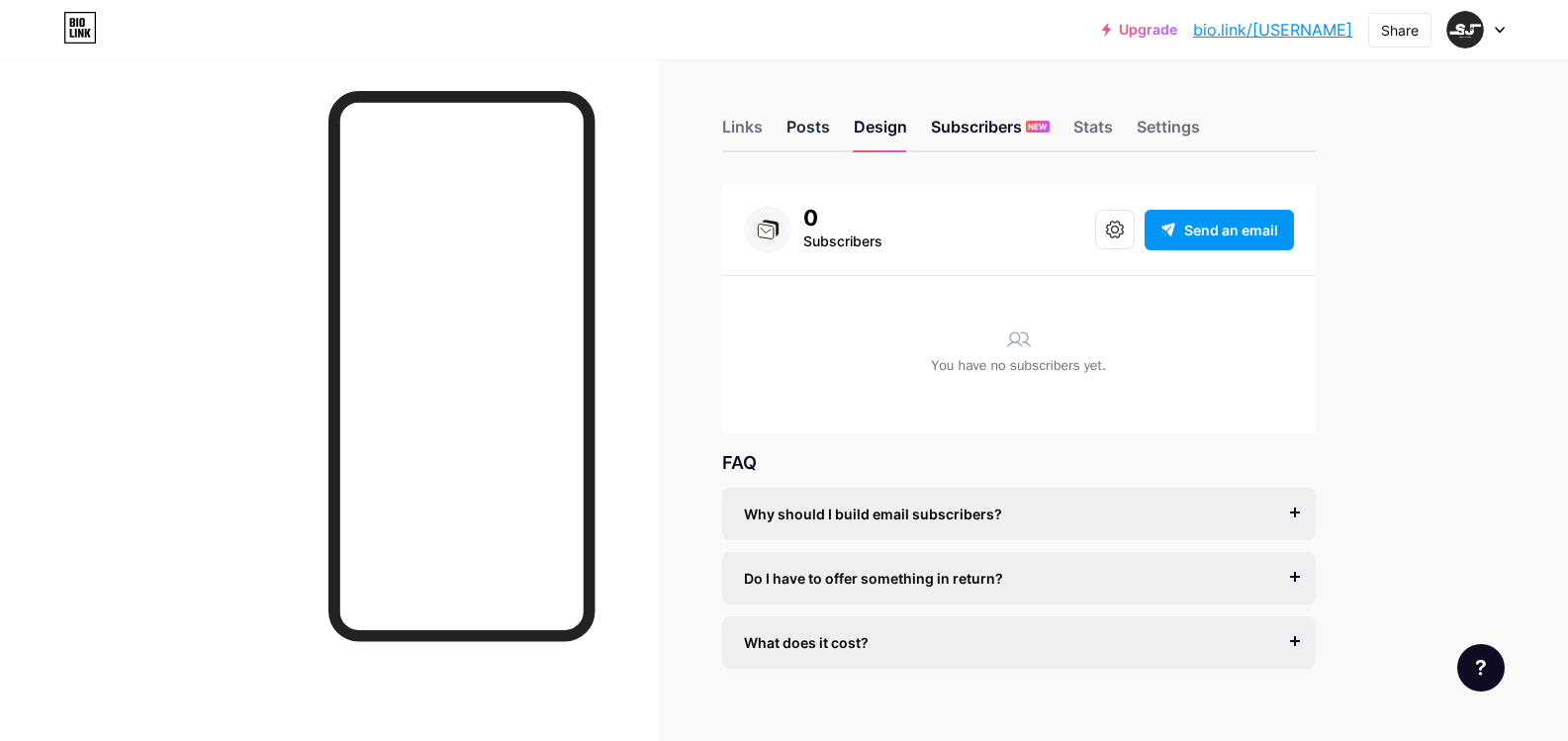 click on "Posts" at bounding box center (808, 133) 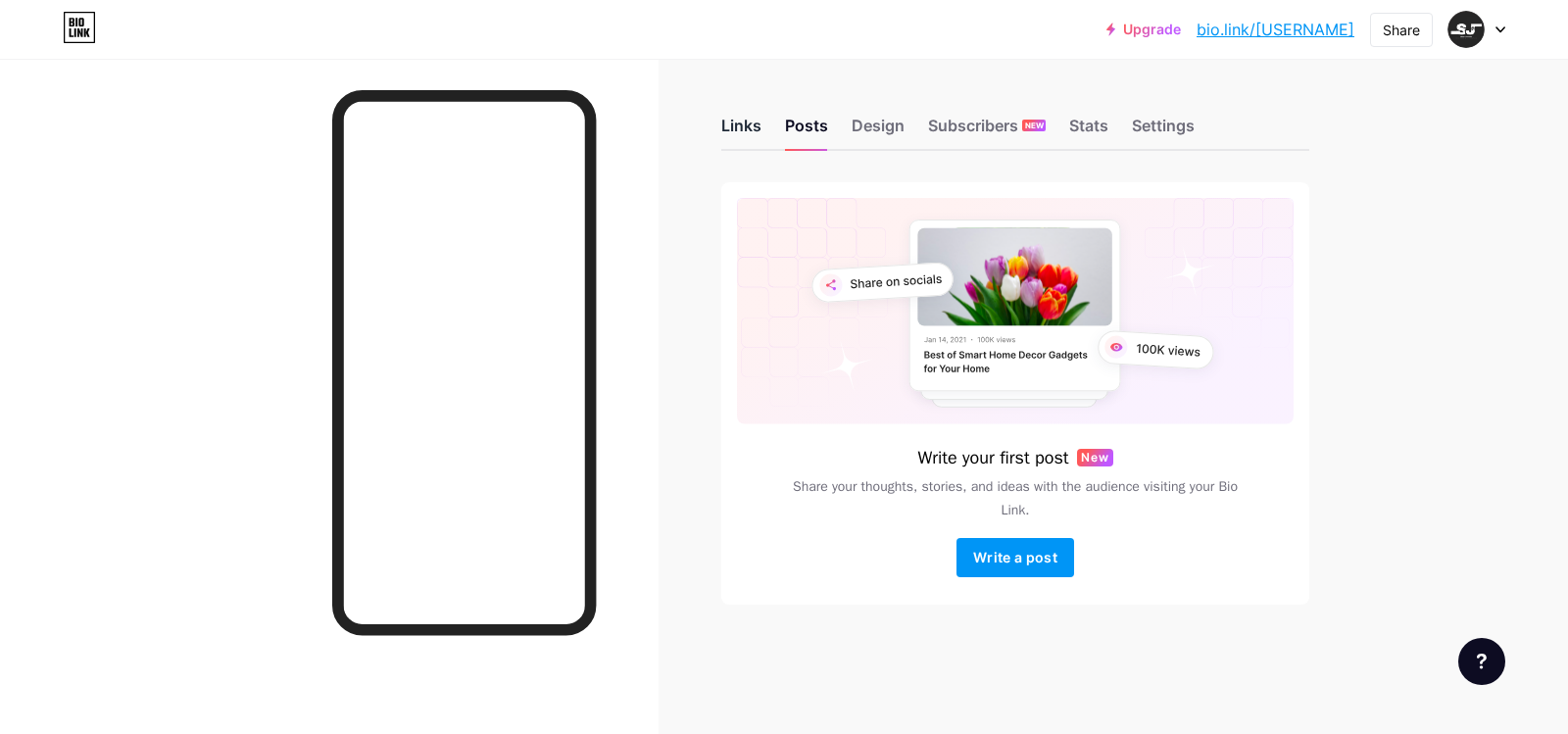 click on "Links" at bounding box center (741, 131) 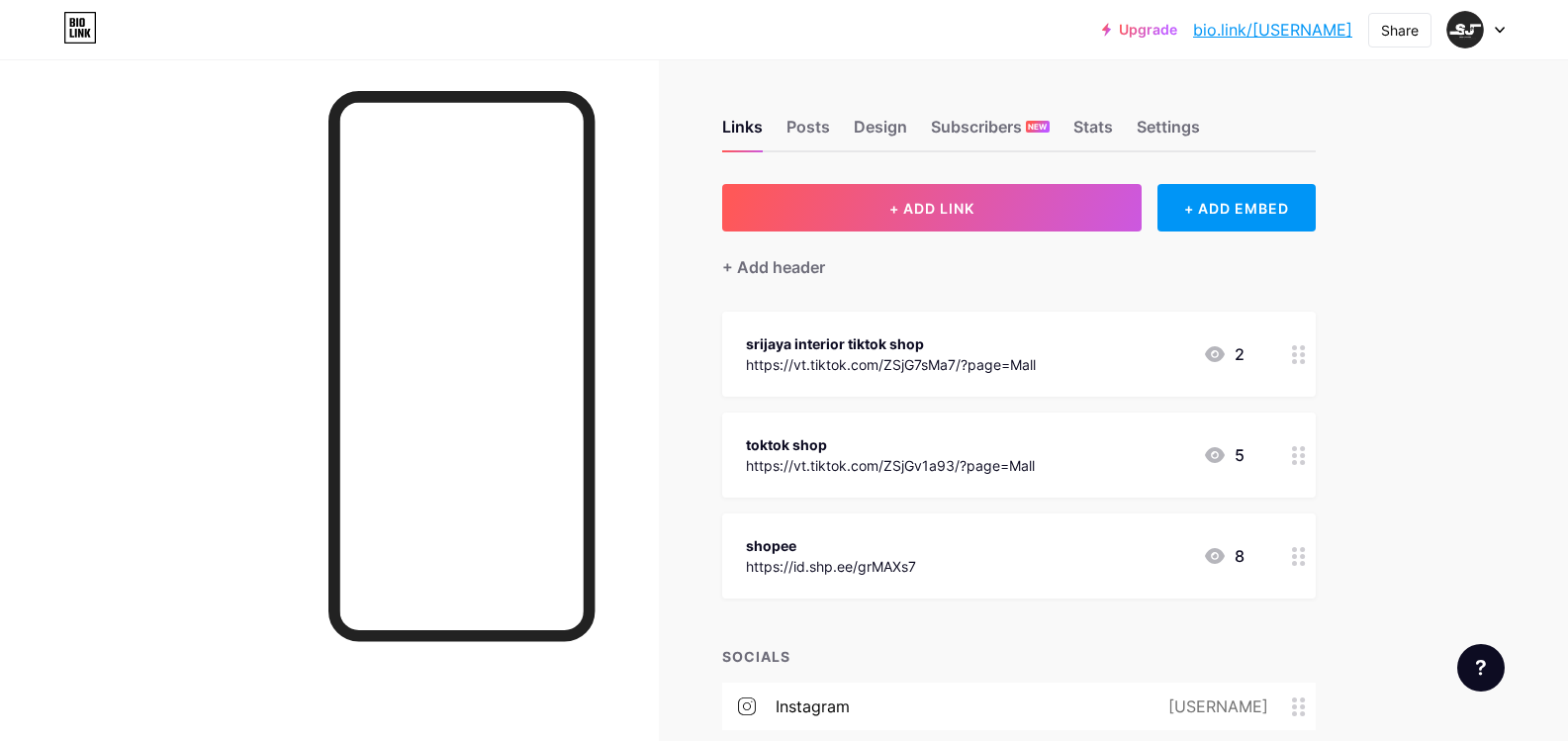 click on "bio.link/srijayainterior" at bounding box center (1272, 30) 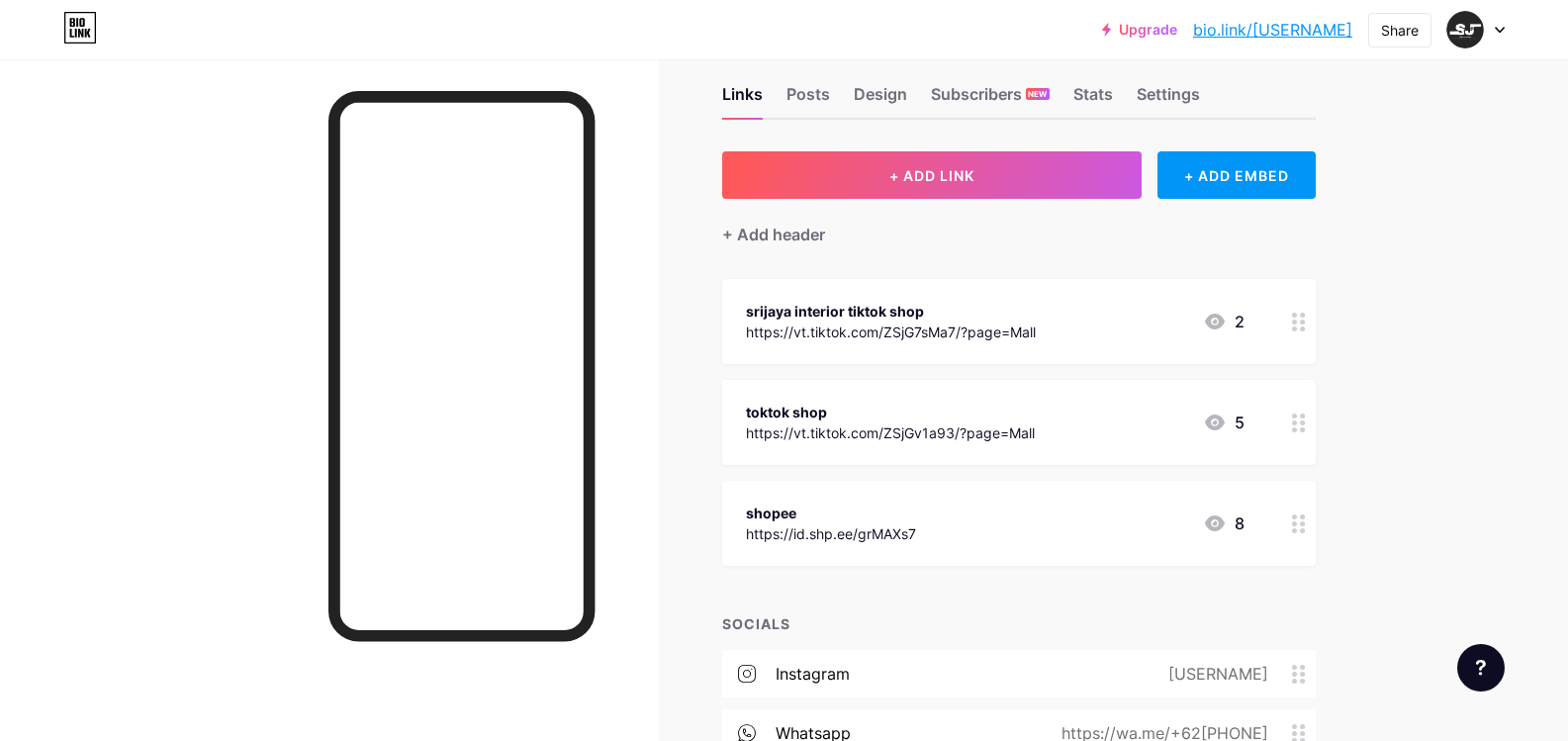 scroll, scrollTop: 0, scrollLeft: 0, axis: both 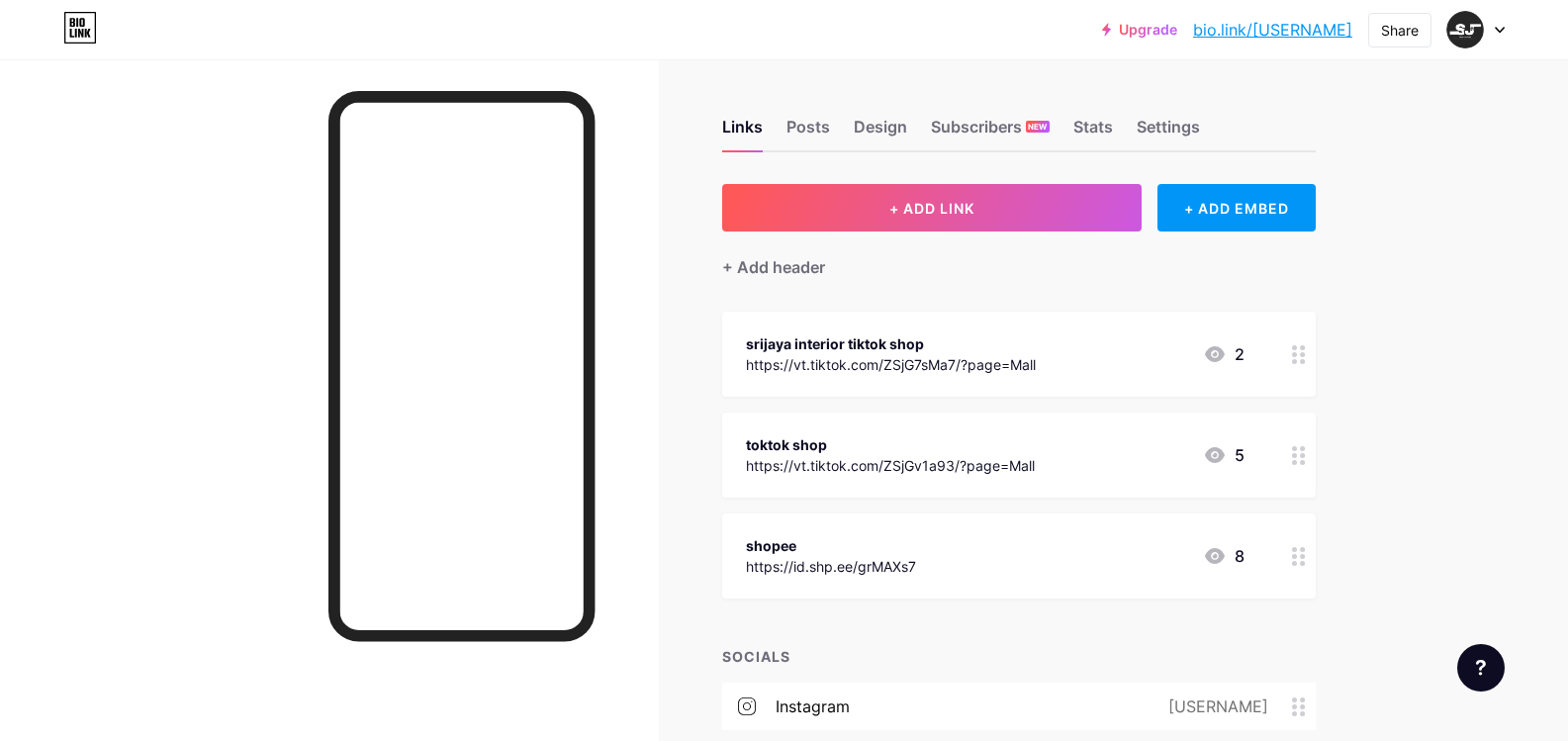 click 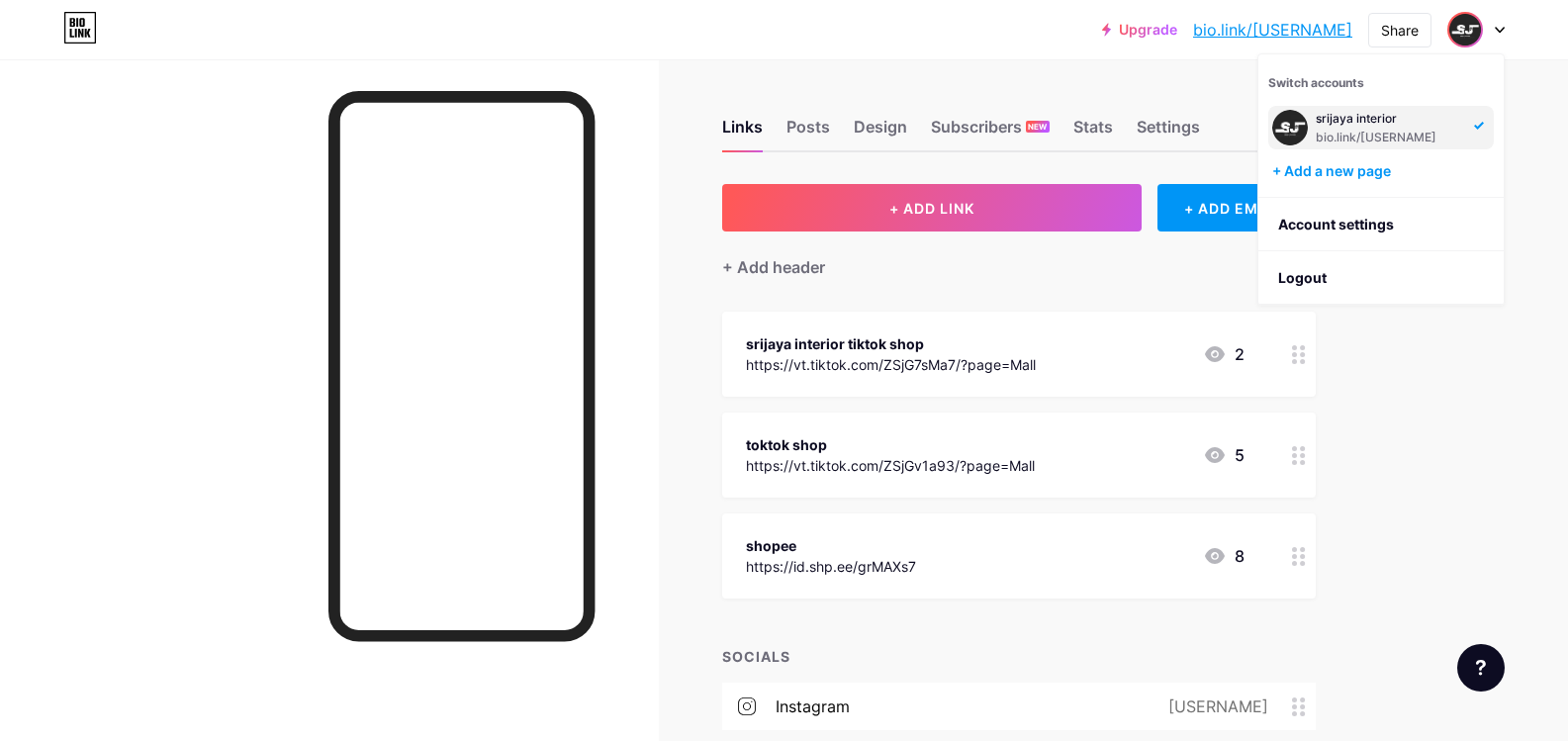 click at bounding box center [1465, 30] 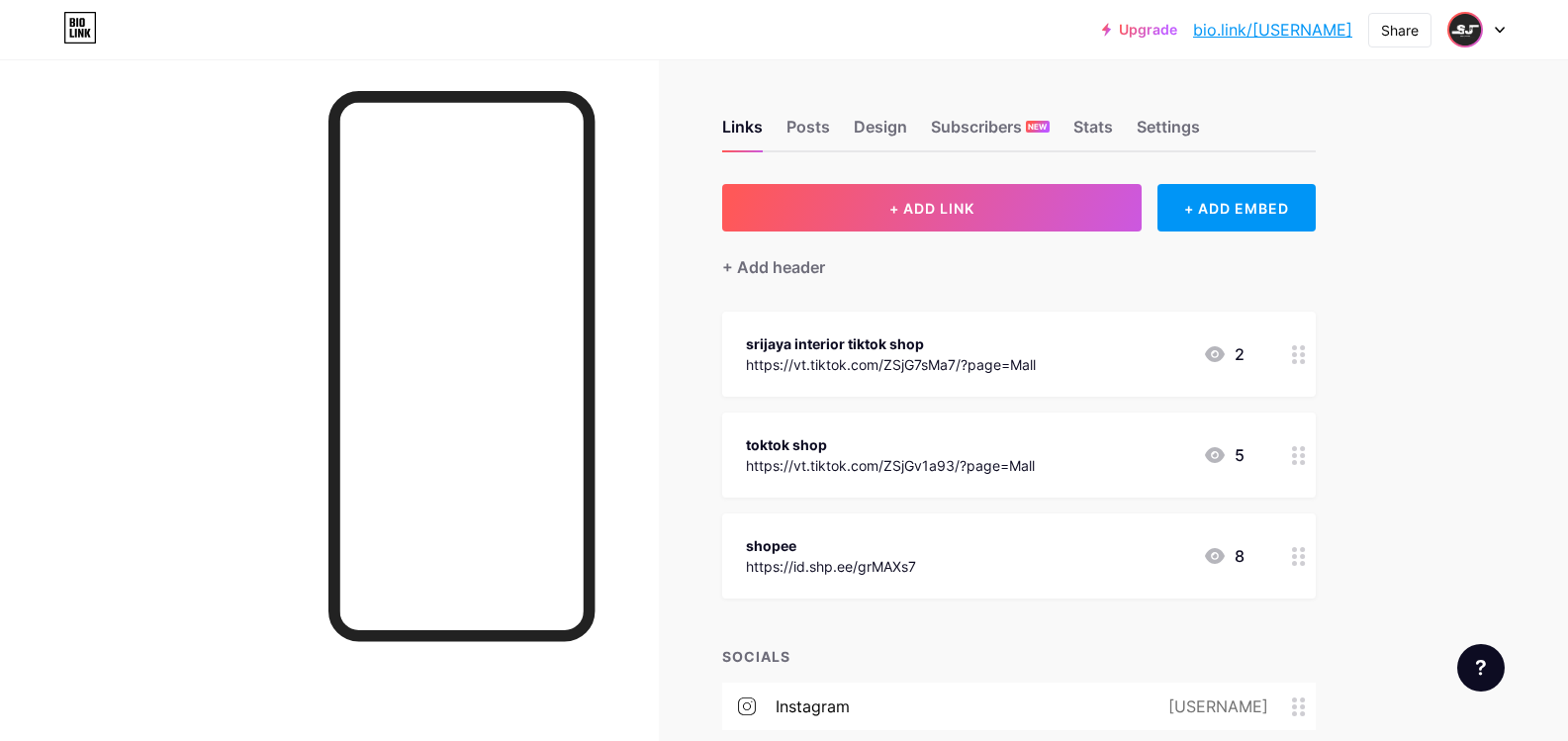 click at bounding box center (1465, 30) 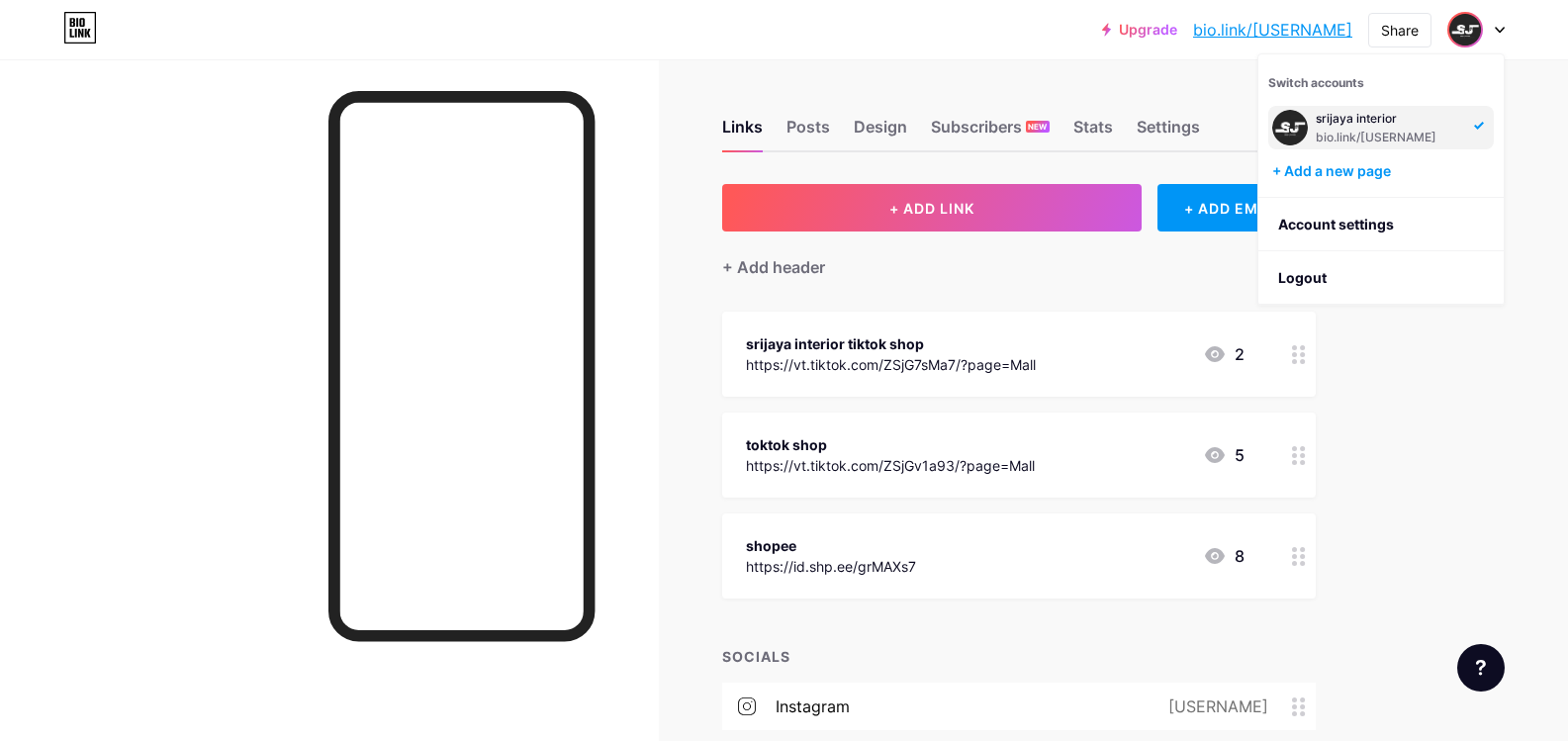 click at bounding box center [1465, 30] 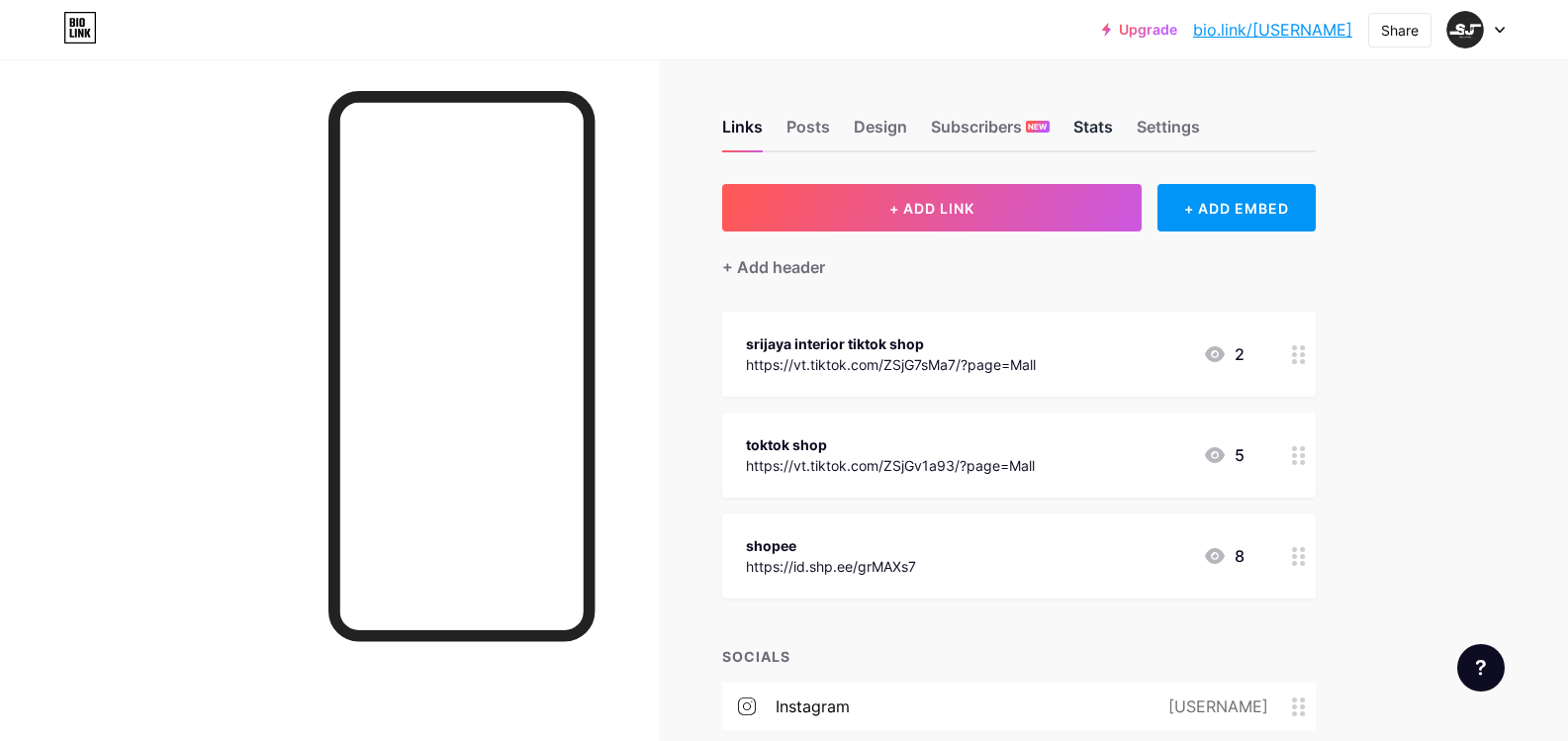 click on "Stats" at bounding box center (1093, 133) 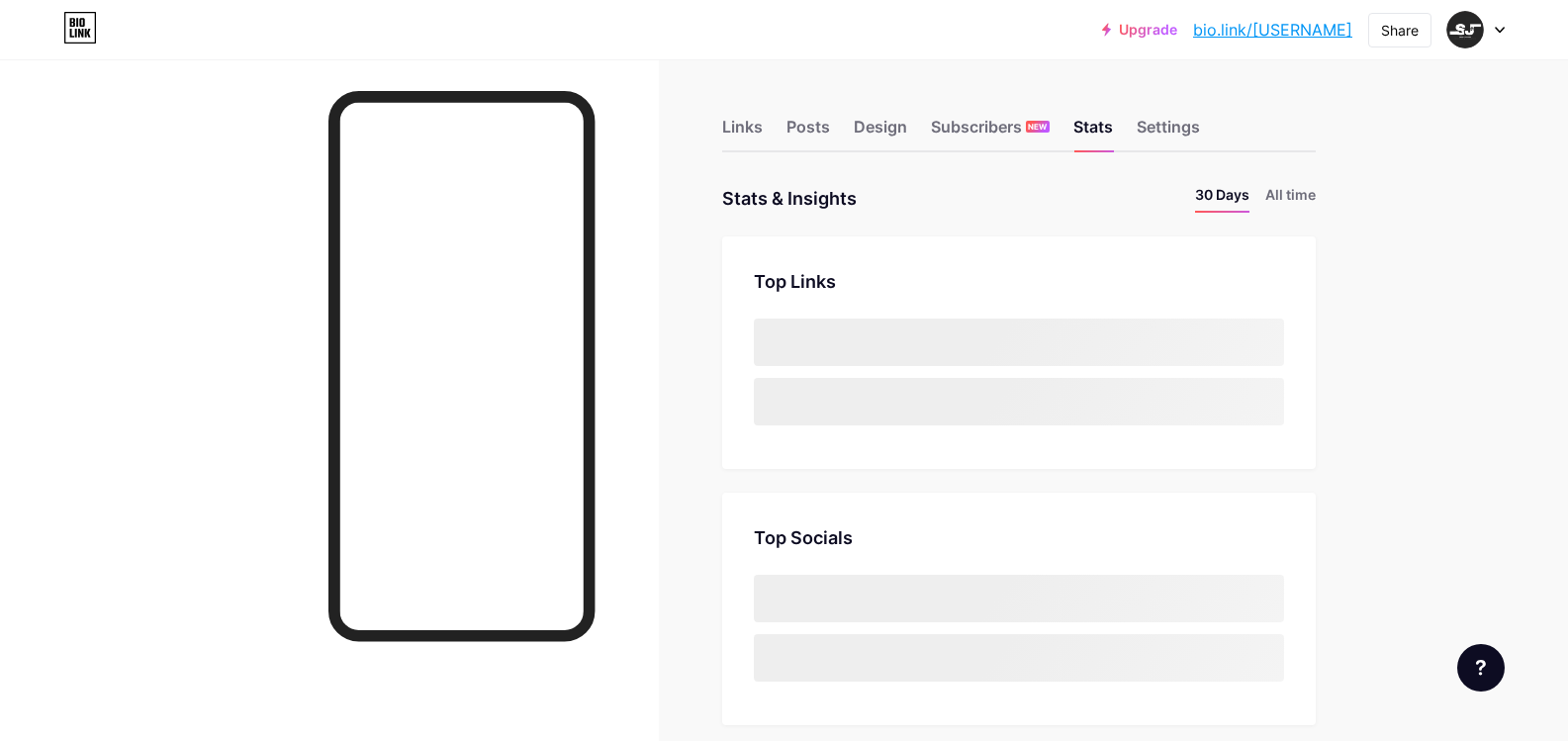 click on "Links
Posts
Design
Subscribers
NEW
Stats
Settings" at bounding box center [1019, 118] 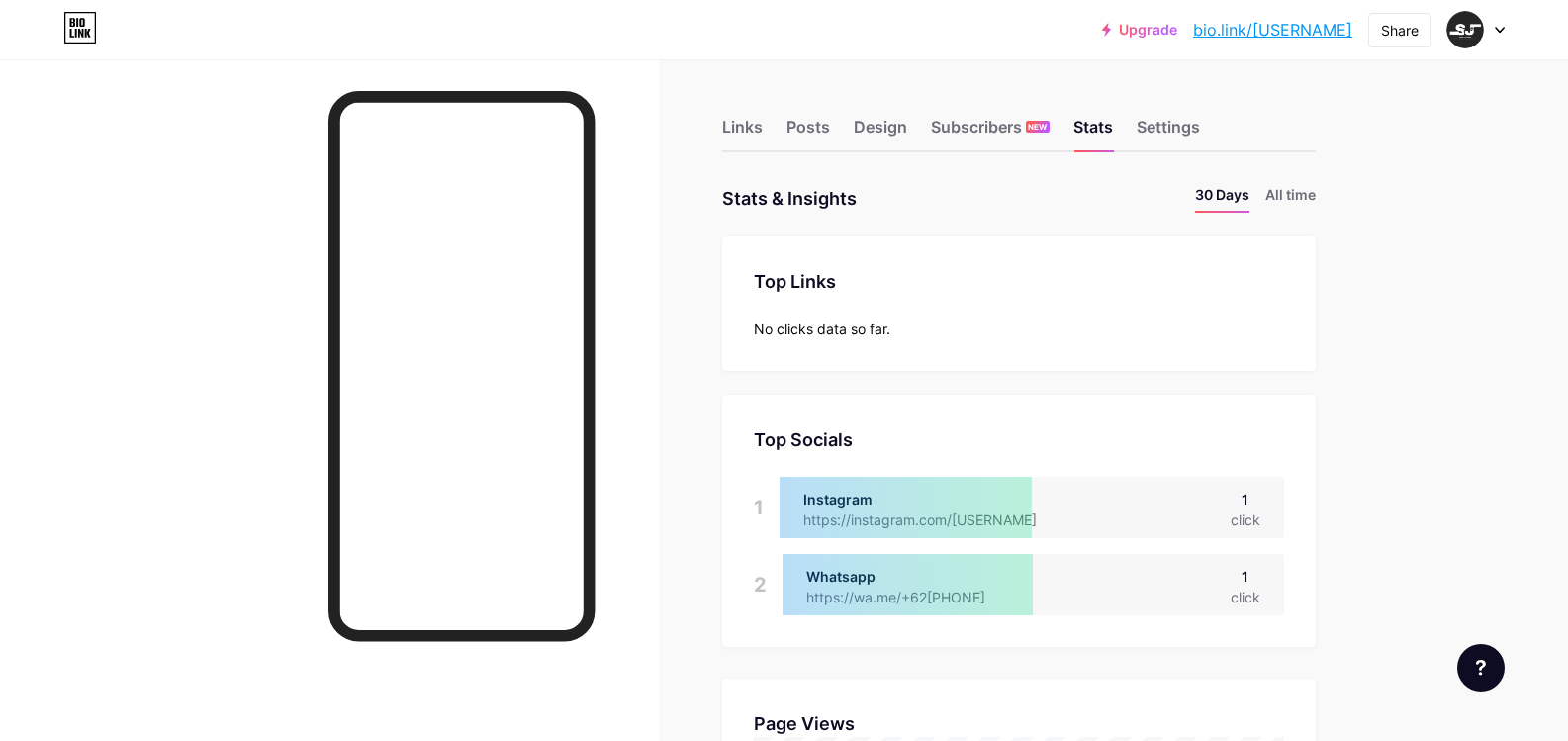 scroll, scrollTop: 988578, scrollLeft: 987706, axis: both 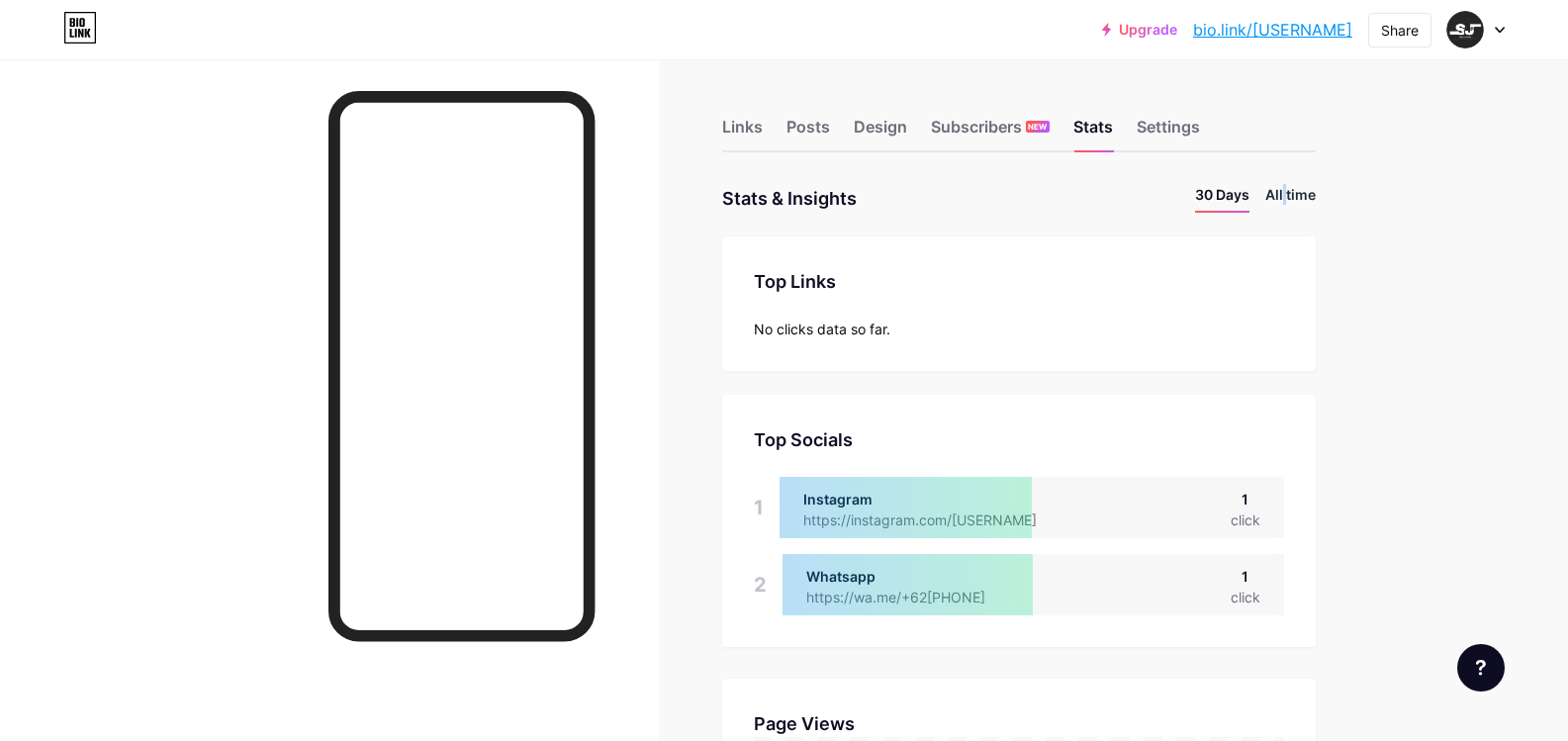 click on "All
time" at bounding box center [1290, 198] 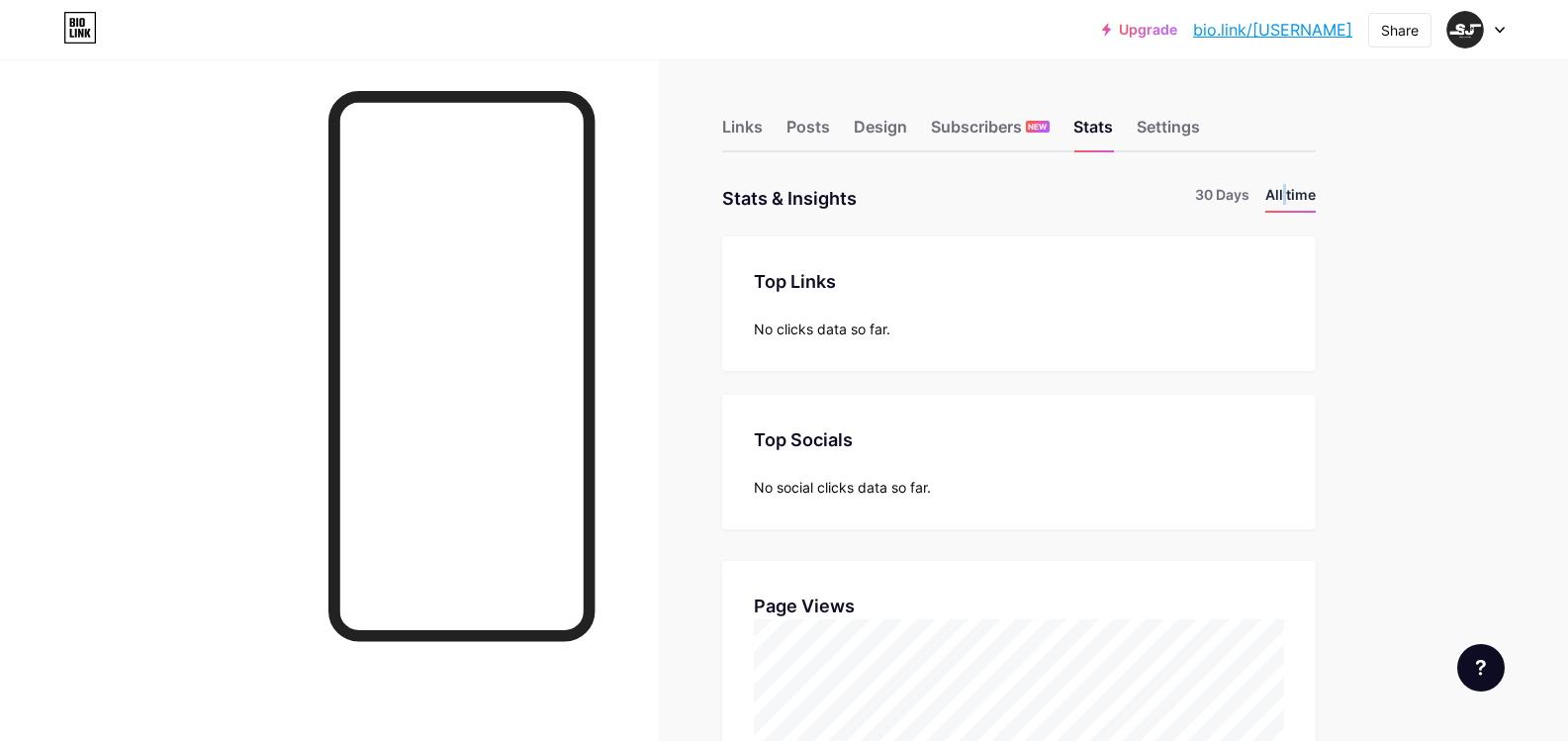 scroll, scrollTop: 988578, scrollLeft: 987706, axis: both 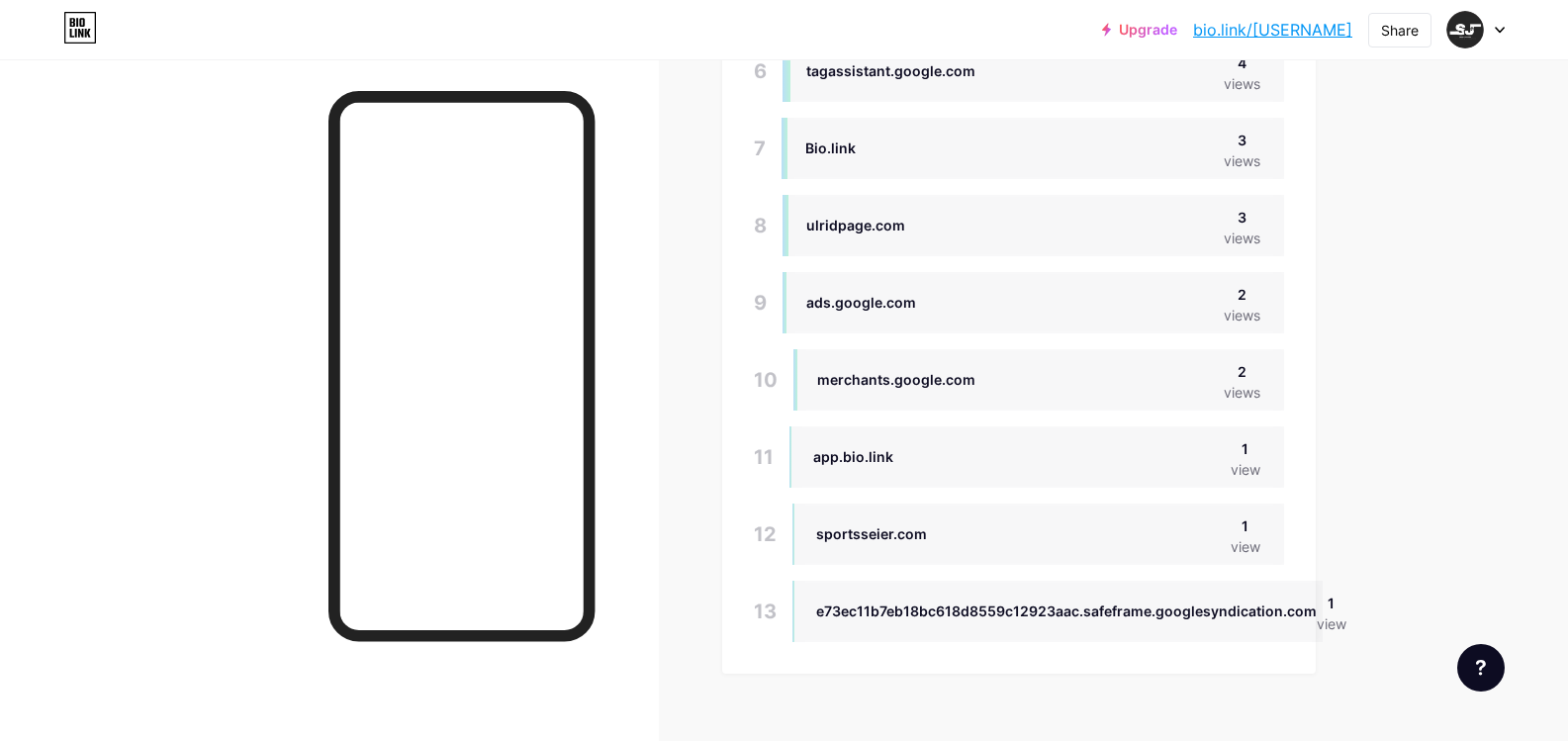 click on "merchants.google.com   2   views" at bounding box center (1039, 380) 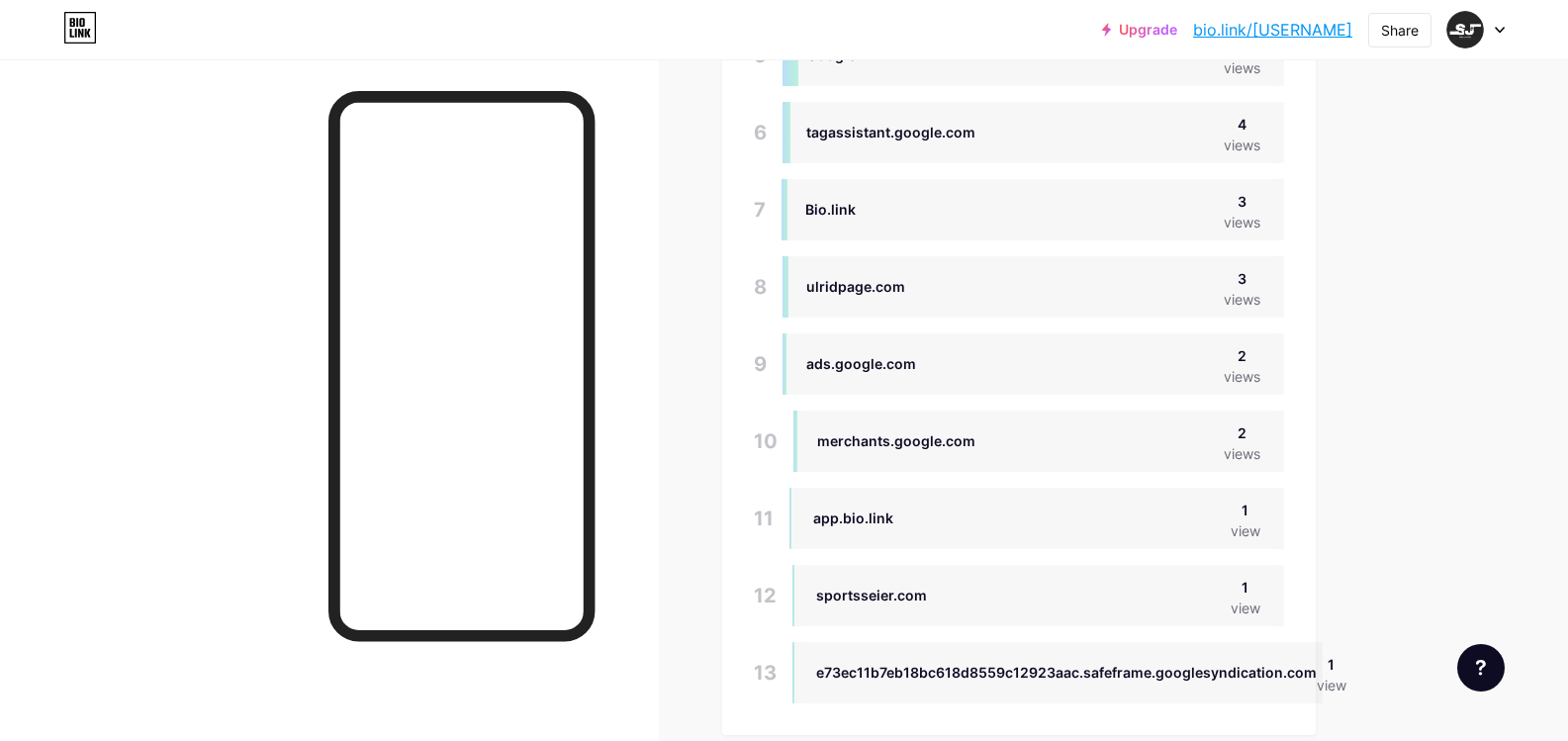 scroll, scrollTop: 1781, scrollLeft: 0, axis: vertical 